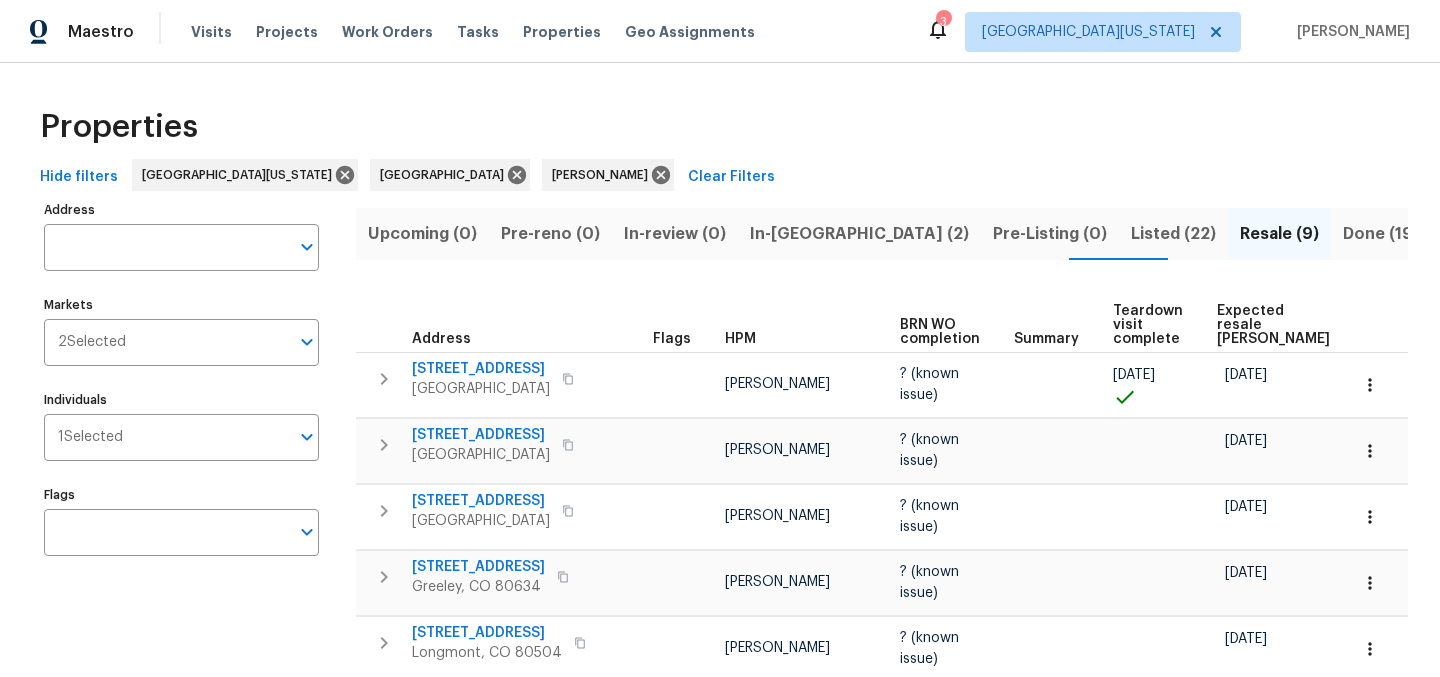 scroll, scrollTop: 0, scrollLeft: 0, axis: both 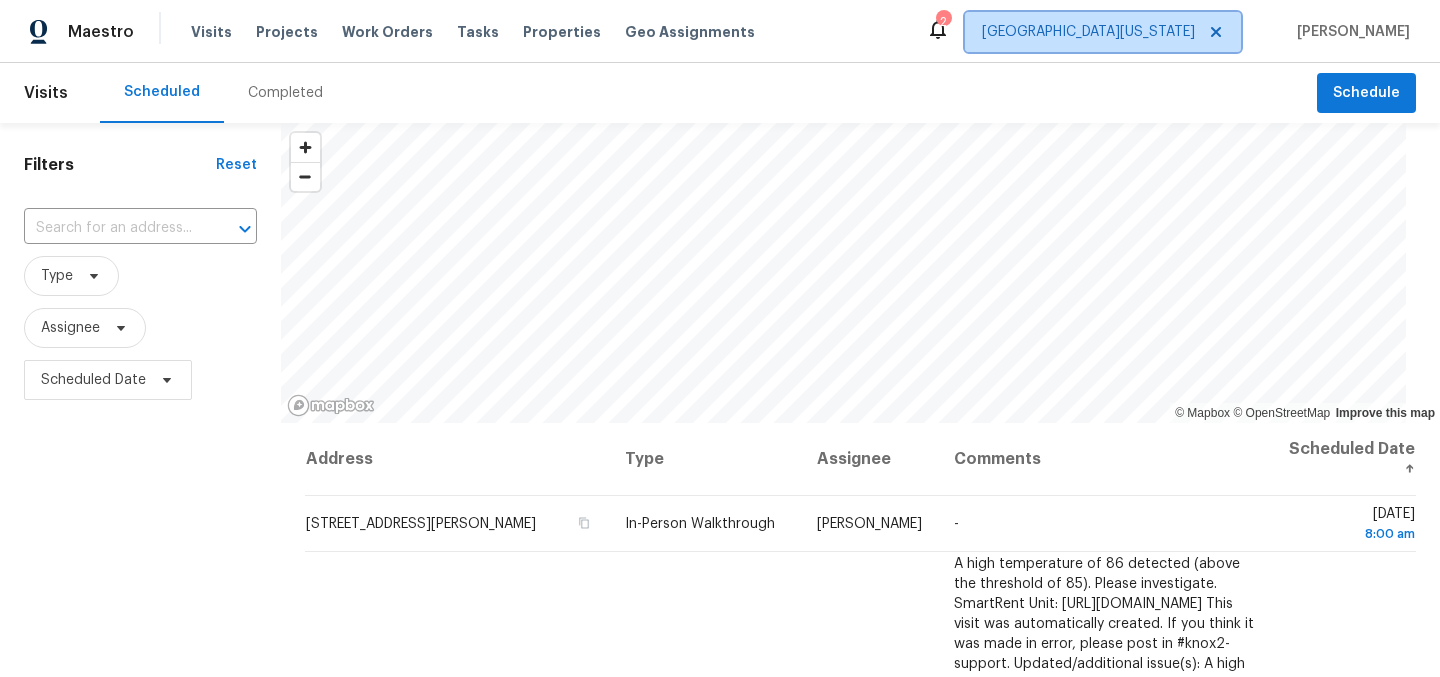 click on "[GEOGRAPHIC_DATA][US_STATE]" at bounding box center [1088, 32] 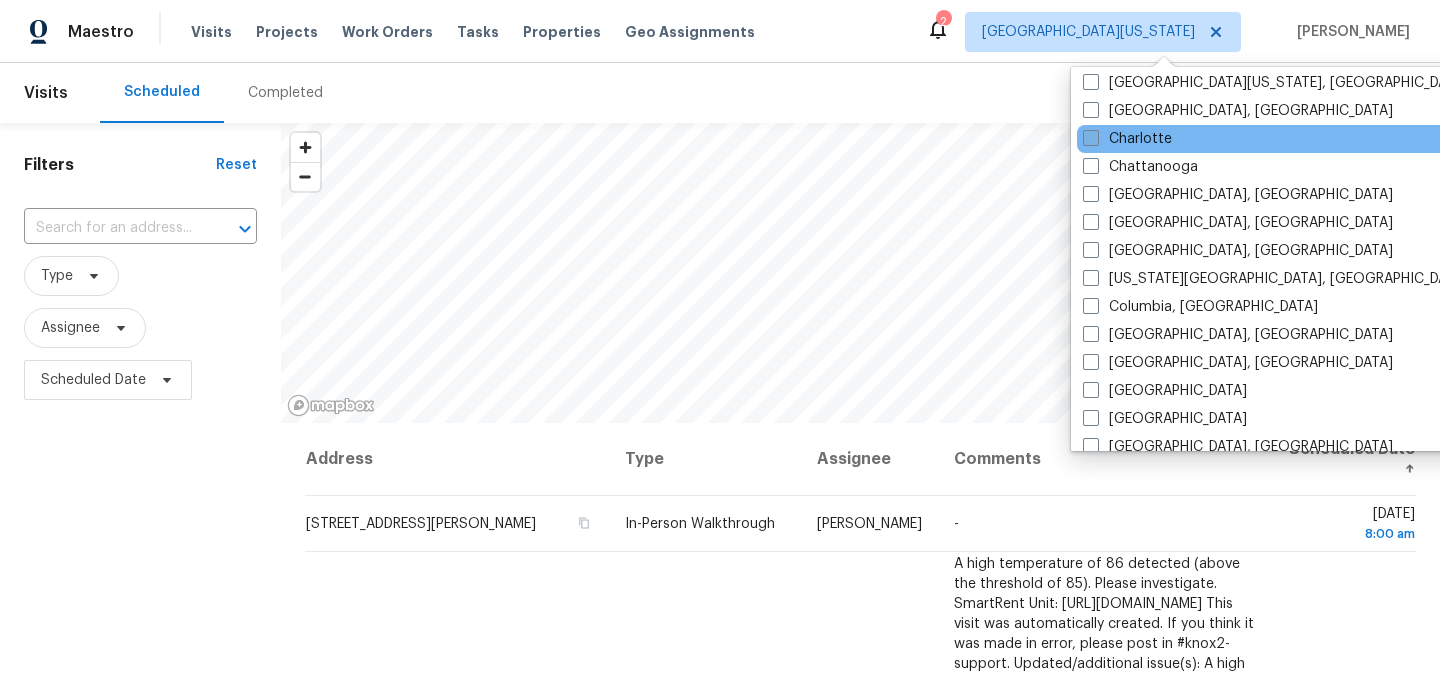 scroll, scrollTop: 280, scrollLeft: 0, axis: vertical 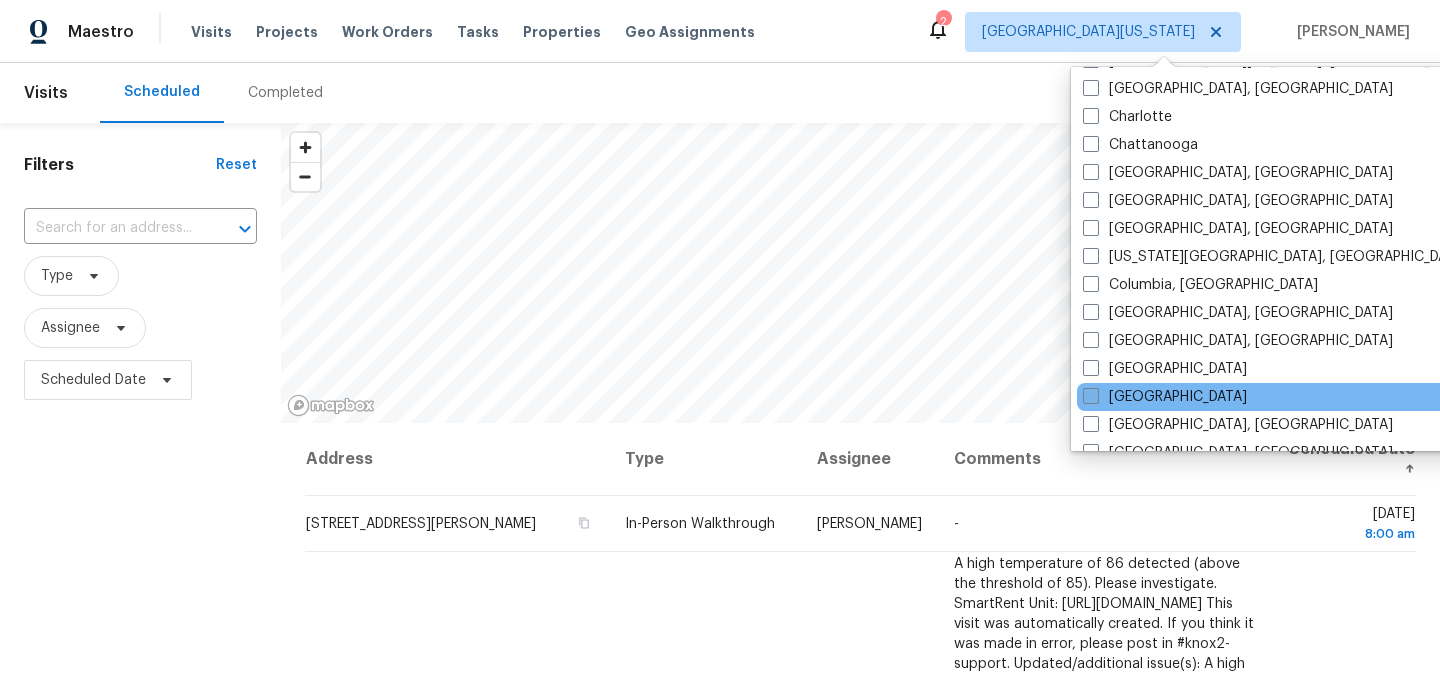 click on "[GEOGRAPHIC_DATA]" at bounding box center (1165, 397) 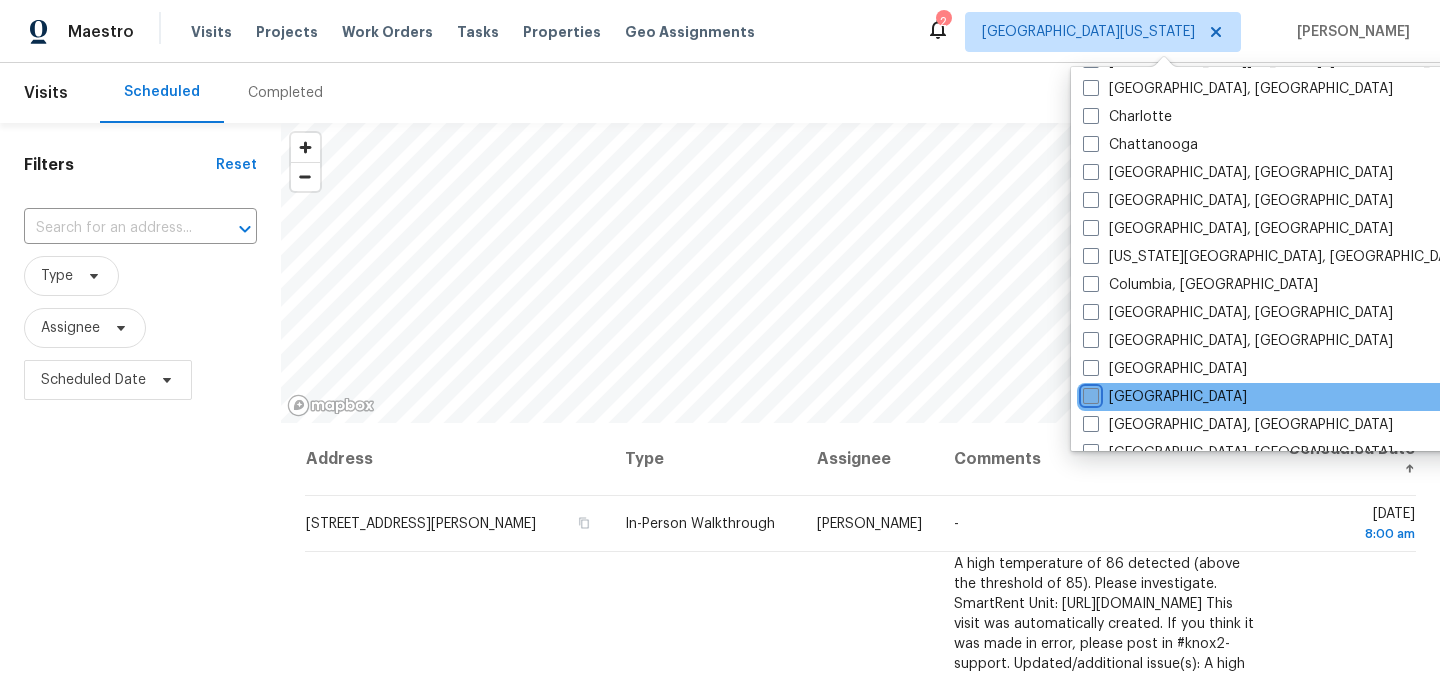 click on "[GEOGRAPHIC_DATA]" at bounding box center (1089, 393) 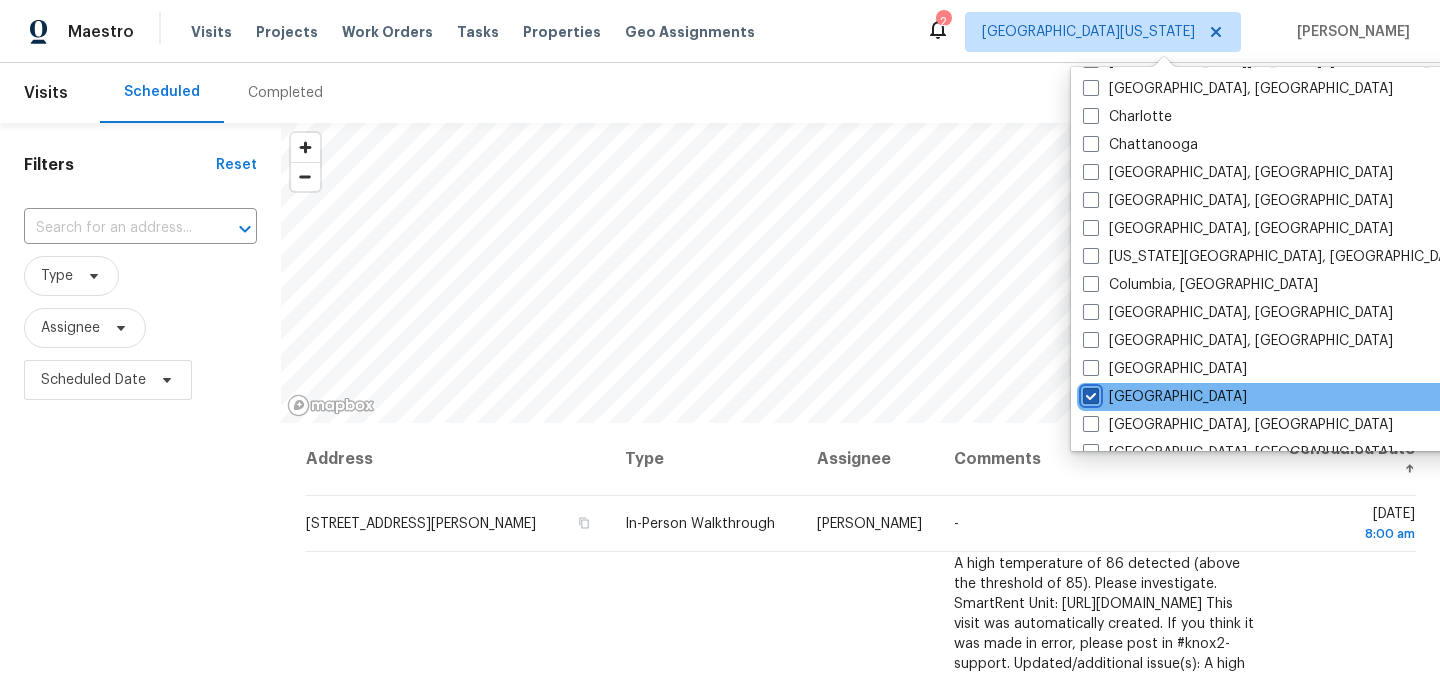 checkbox on "true" 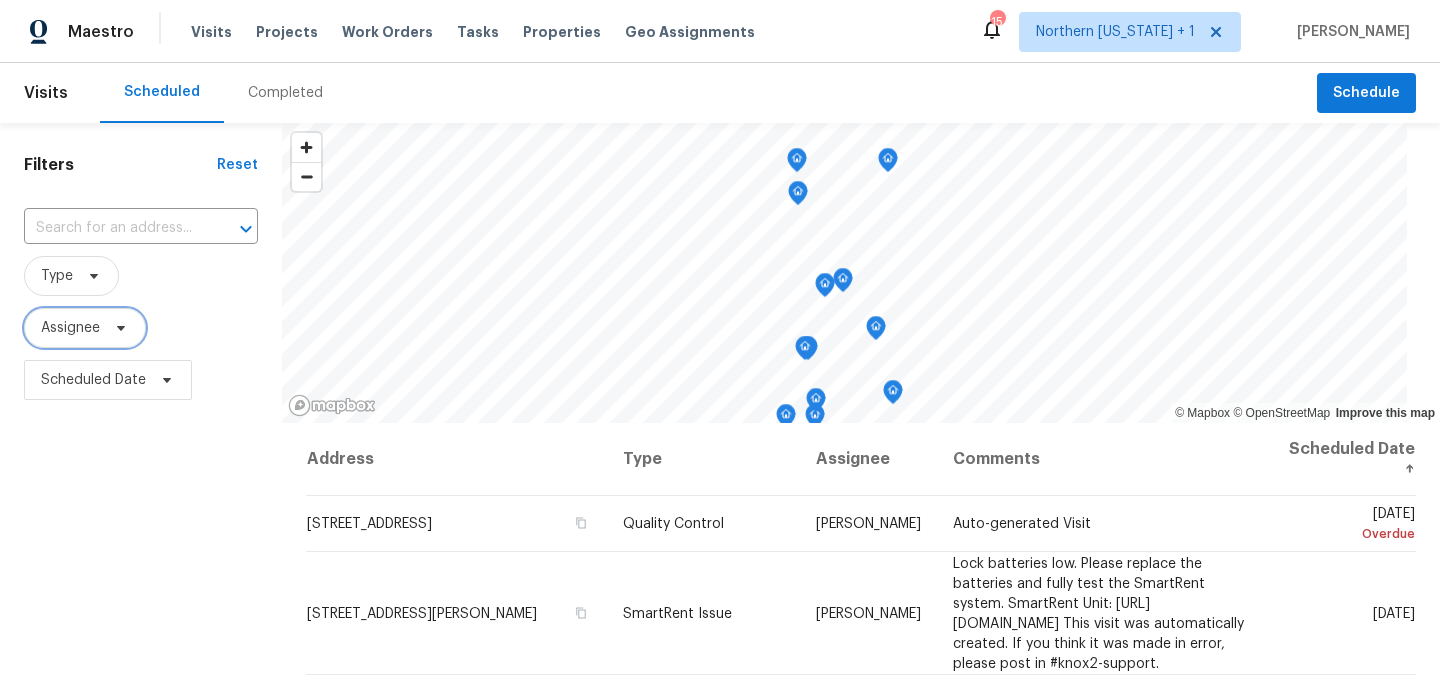 click on "Assignee" at bounding box center [70, 328] 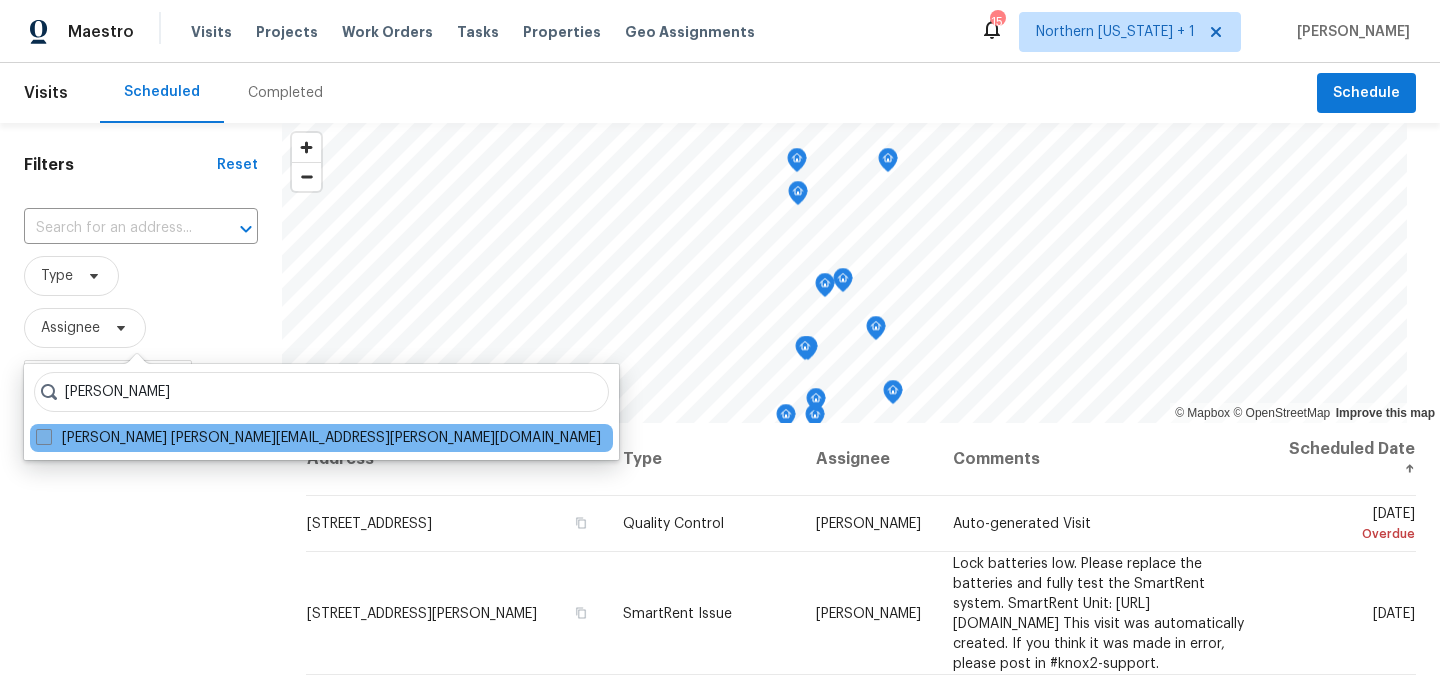 type on "john gonzalez" 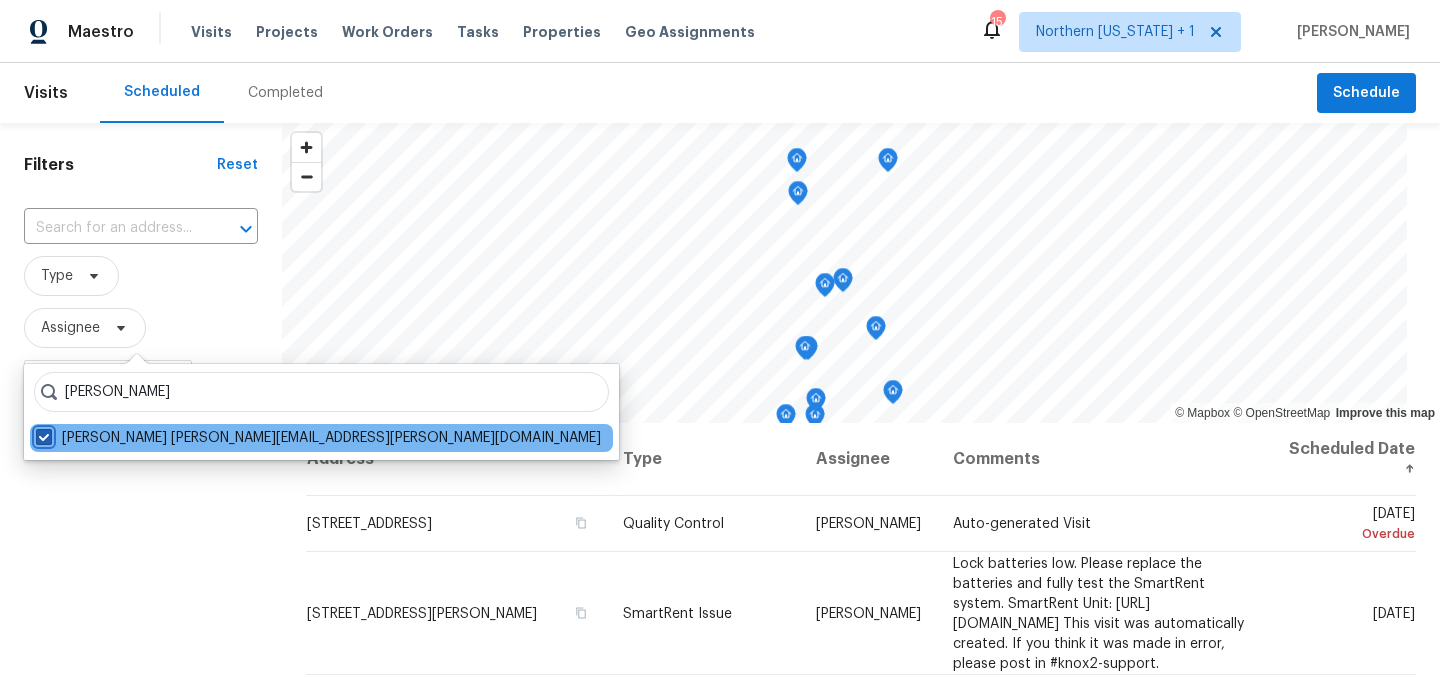 checkbox on "true" 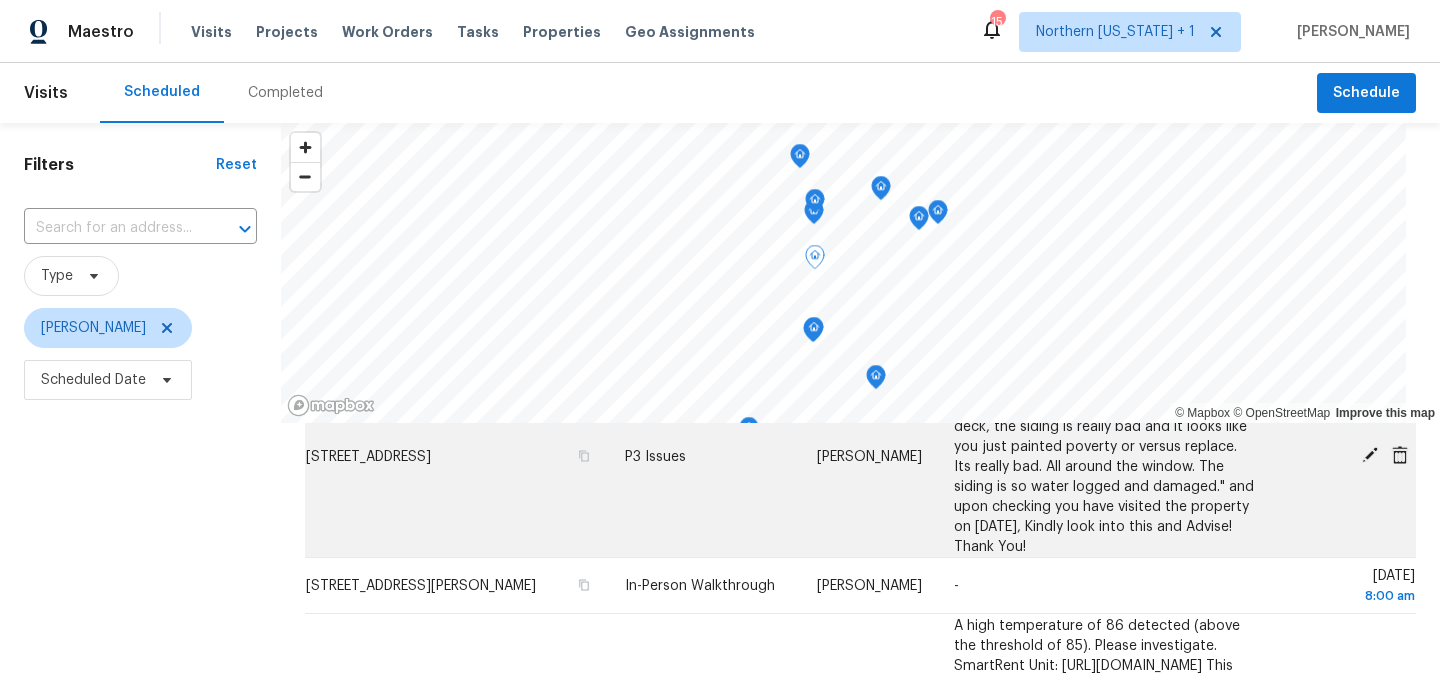 scroll, scrollTop: 0, scrollLeft: 0, axis: both 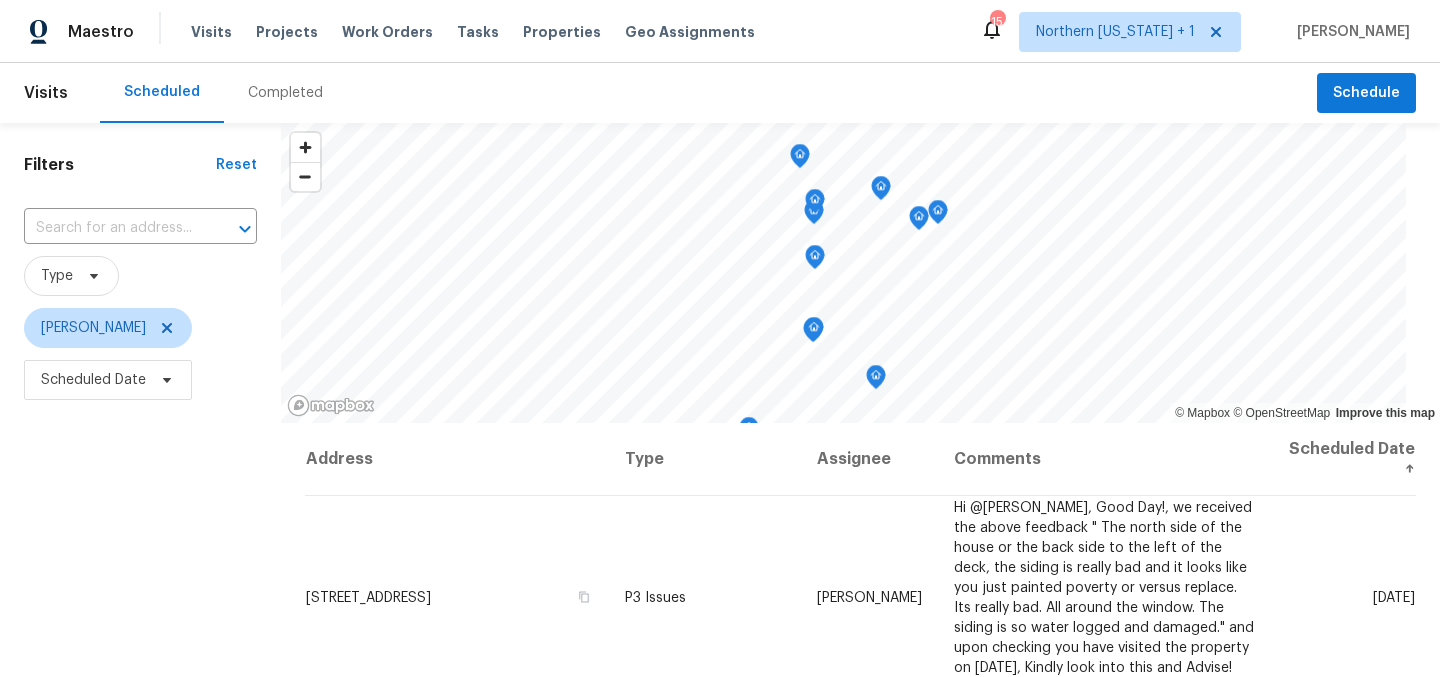 click on "Maestro Visits Projects Work Orders Tasks Properties Geo Assignments 15 Northern Colorado + 1 John Gonzalez" at bounding box center [720, 31] 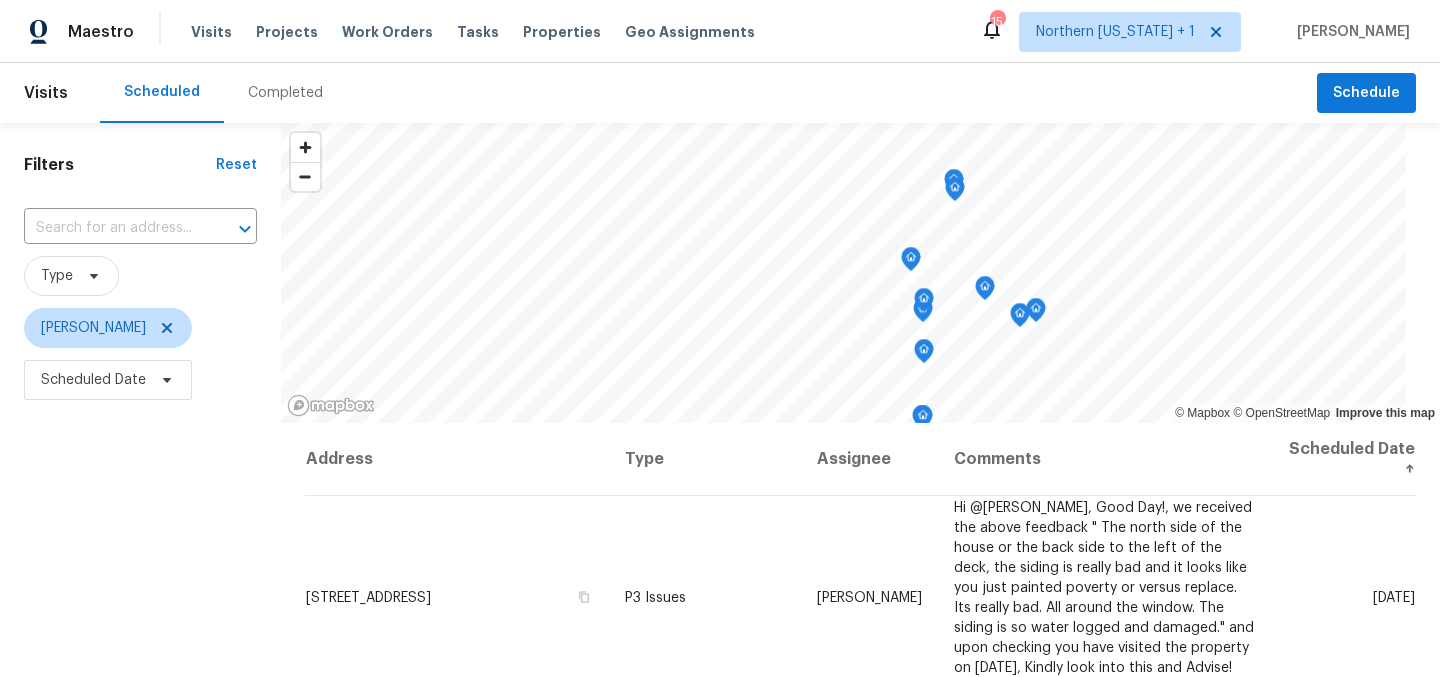 click on "Filters Reset ​ Type John Gonzalez Scheduled Date" at bounding box center [140, 544] 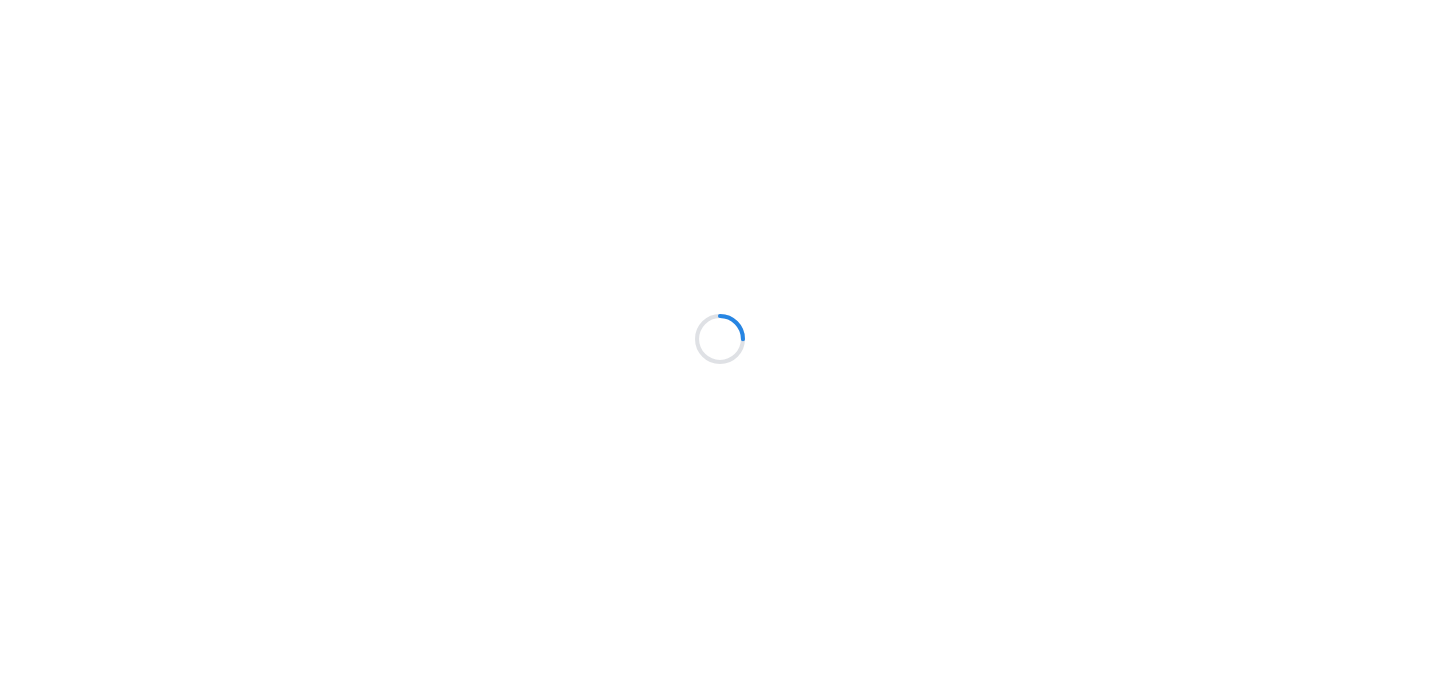 scroll, scrollTop: 0, scrollLeft: 0, axis: both 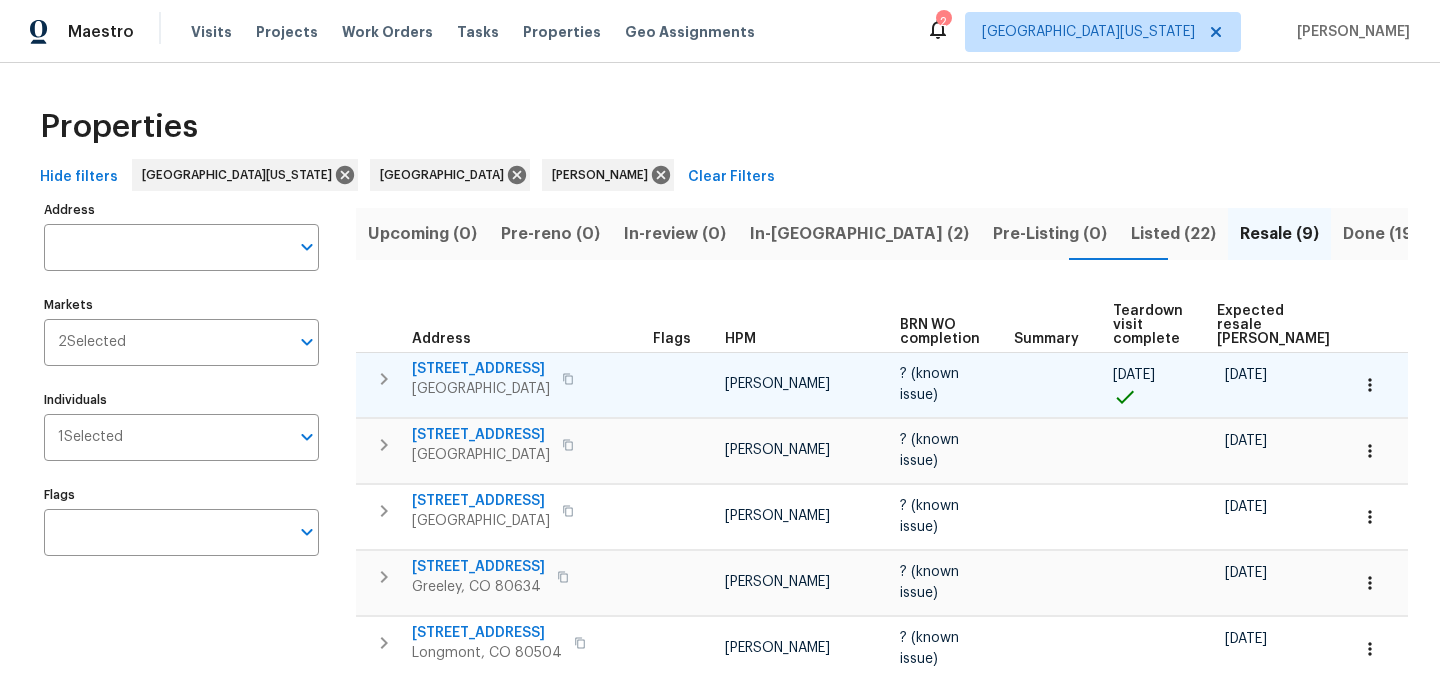 click on "[STREET_ADDRESS]" at bounding box center [481, 369] 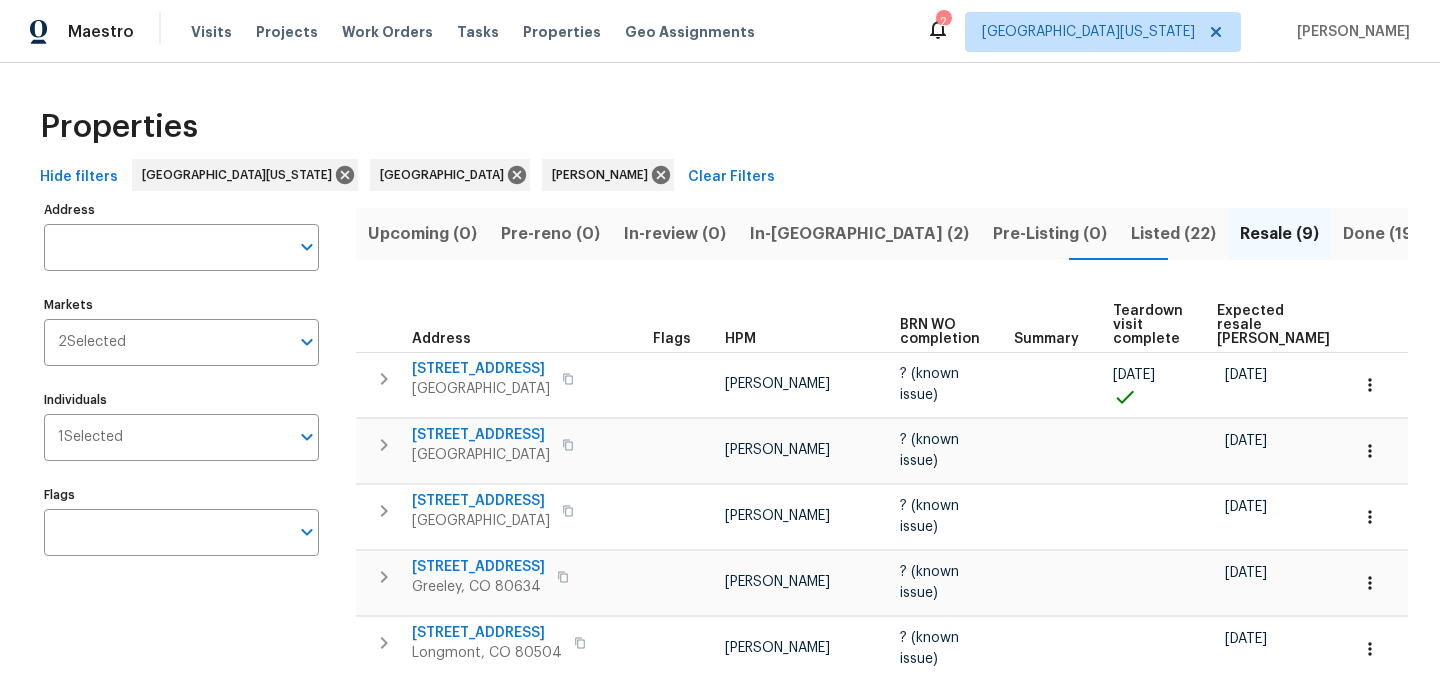 click on "Properties" at bounding box center (720, 127) 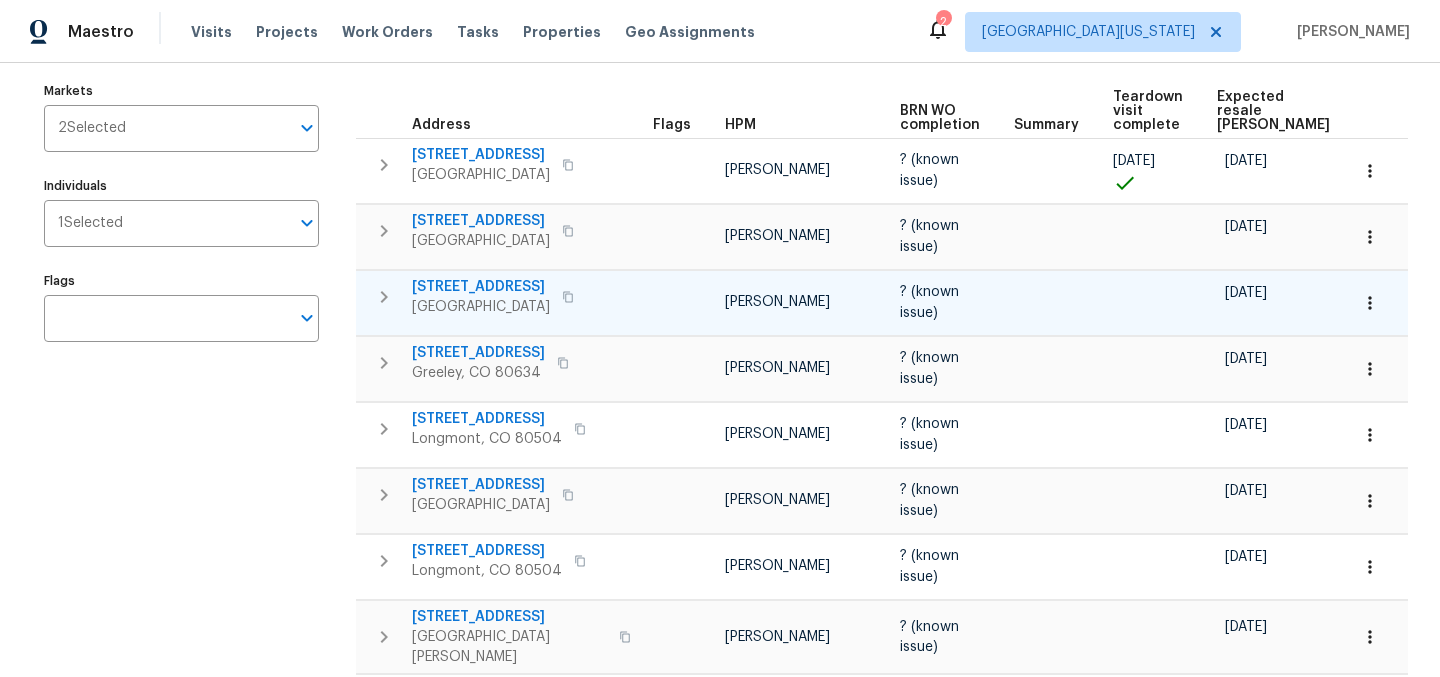 scroll, scrollTop: 0, scrollLeft: 0, axis: both 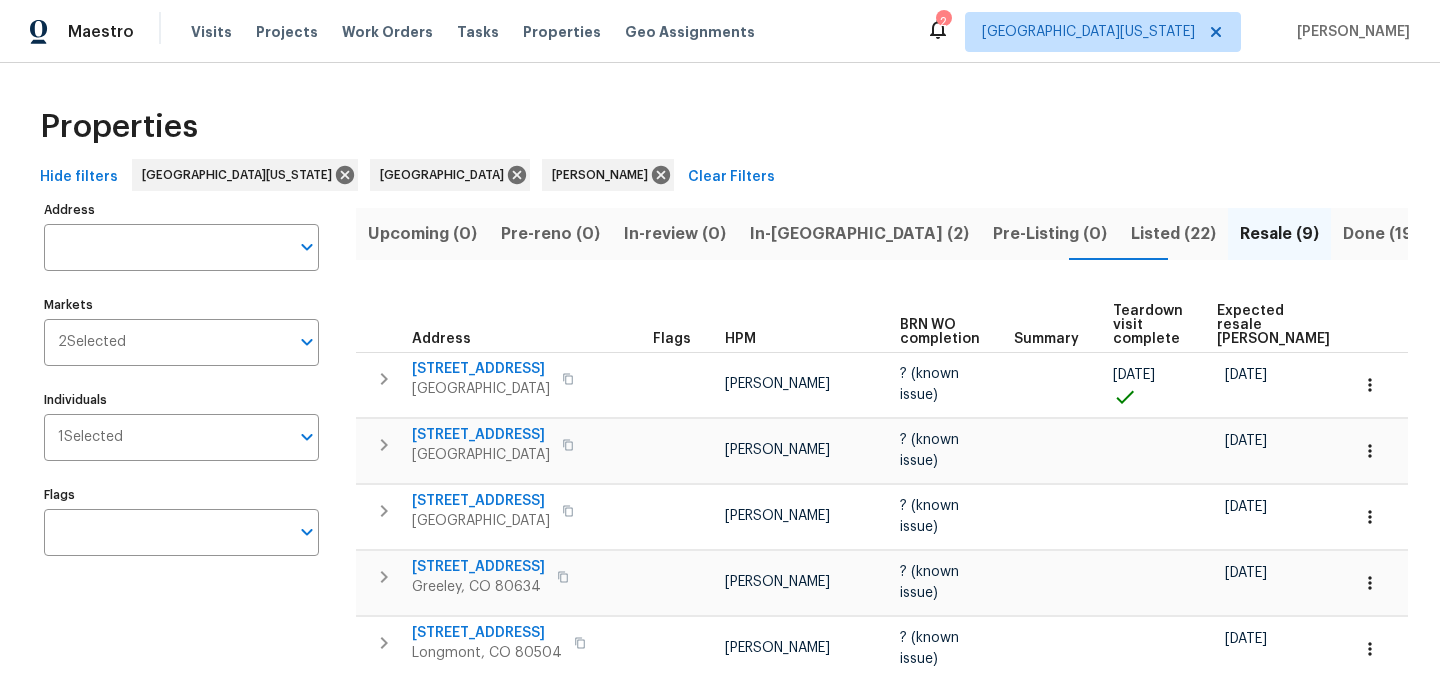 click on "Done (195)" at bounding box center (1386, 234) 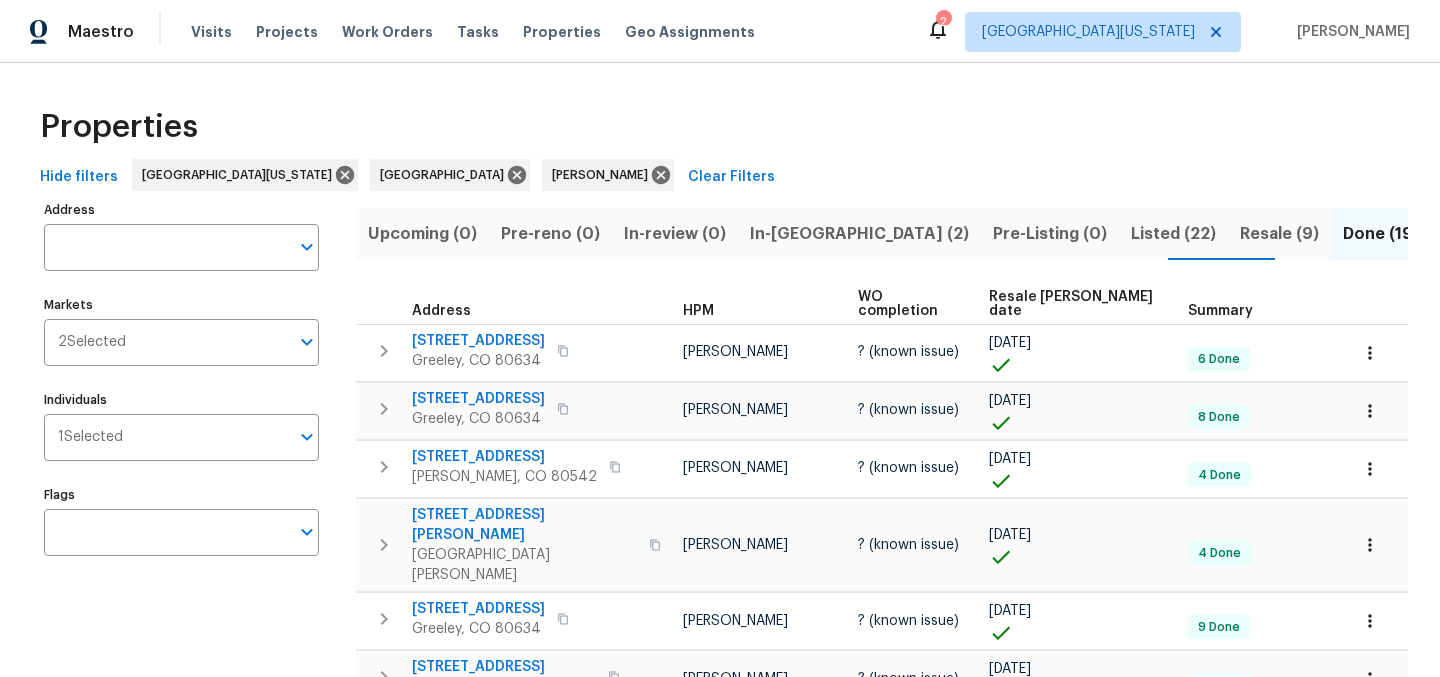 click on "Resale COE date" at bounding box center (1071, 304) 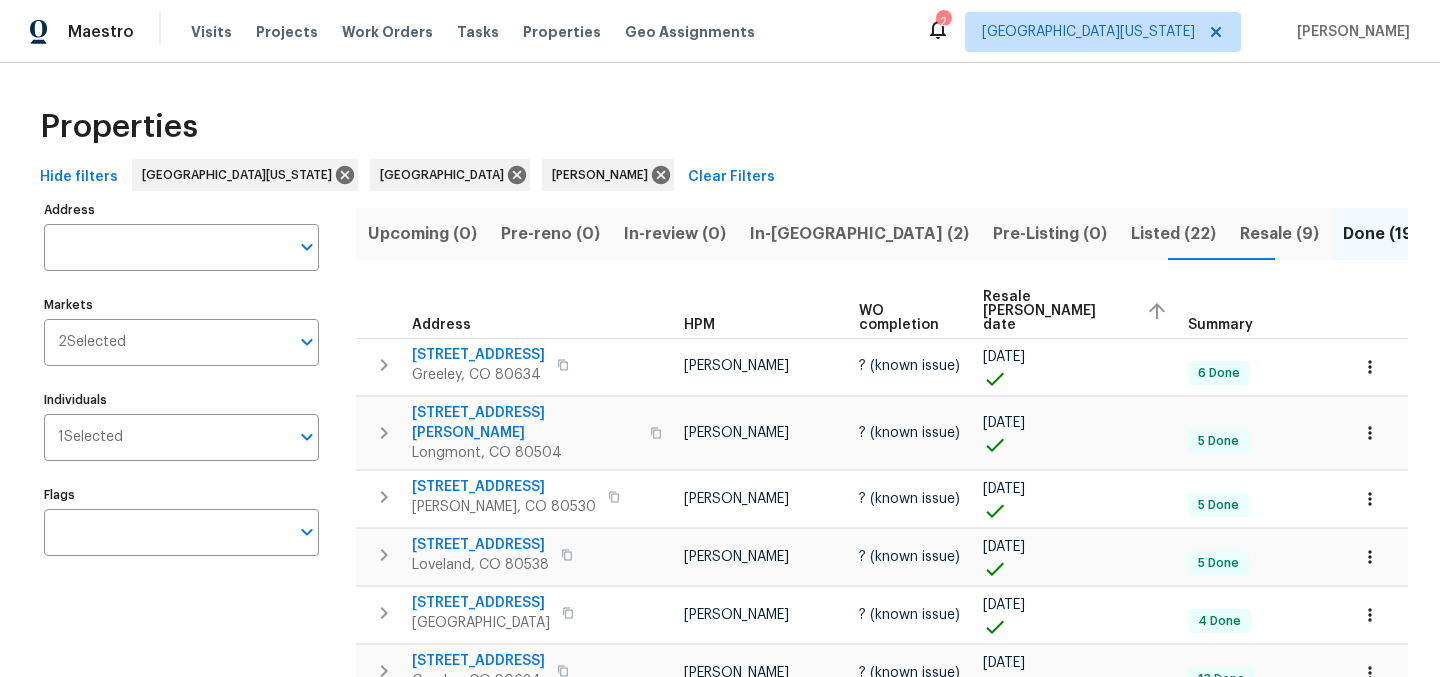 click on "Unknown (0)" at bounding box center (1504, 234) 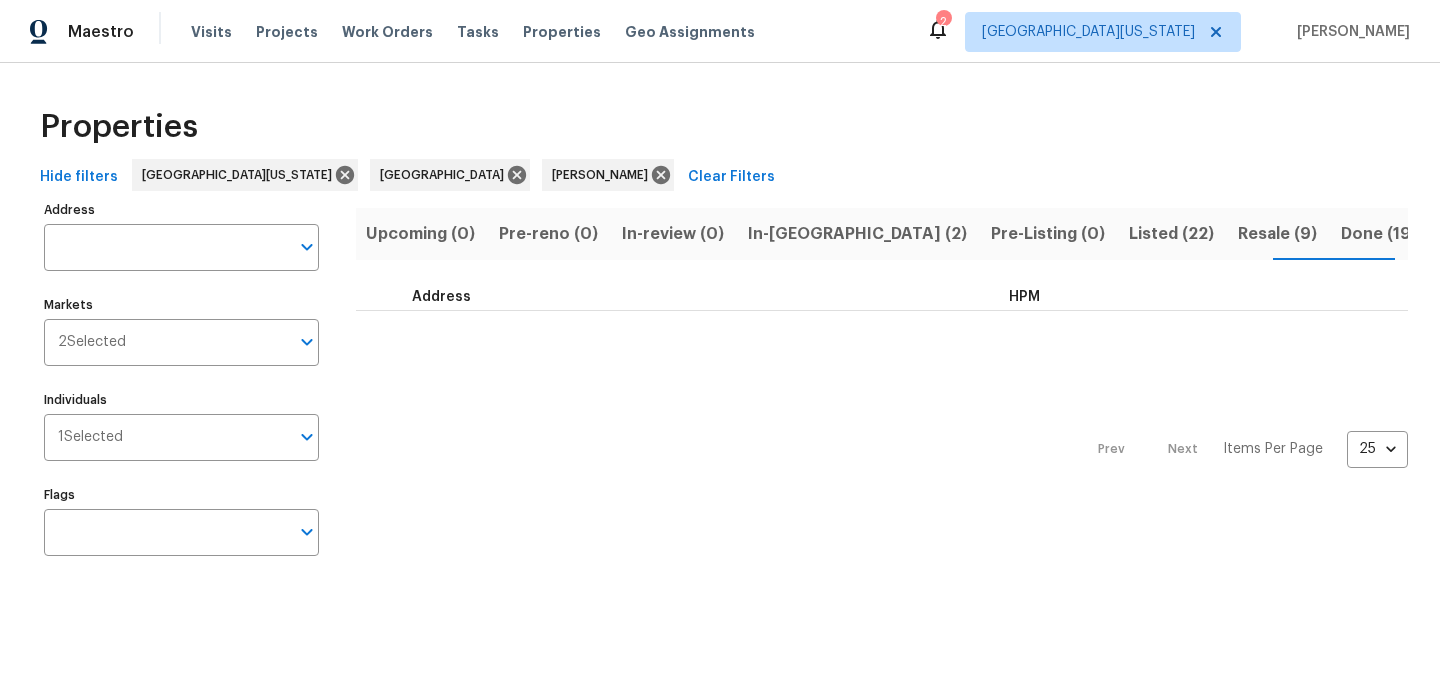 scroll, scrollTop: 0, scrollLeft: 4, axis: horizontal 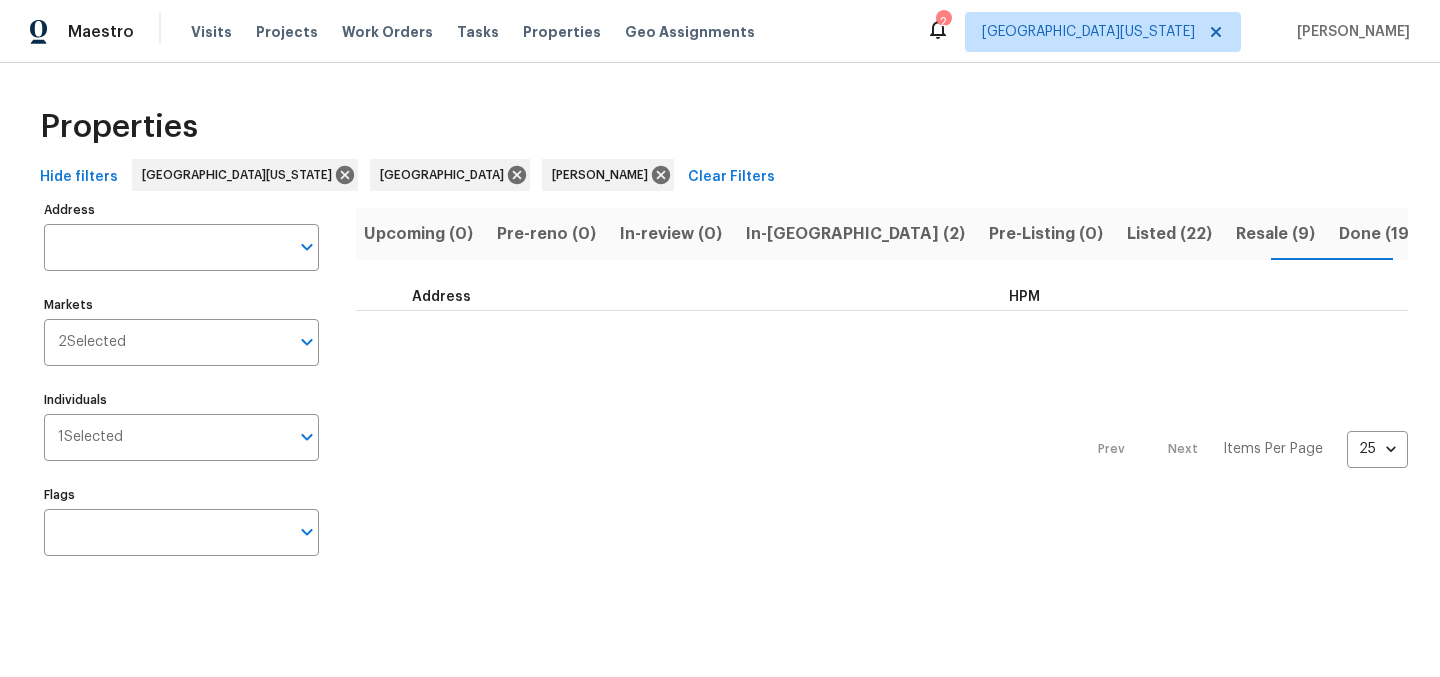 click on "Done (195)" at bounding box center (1382, 234) 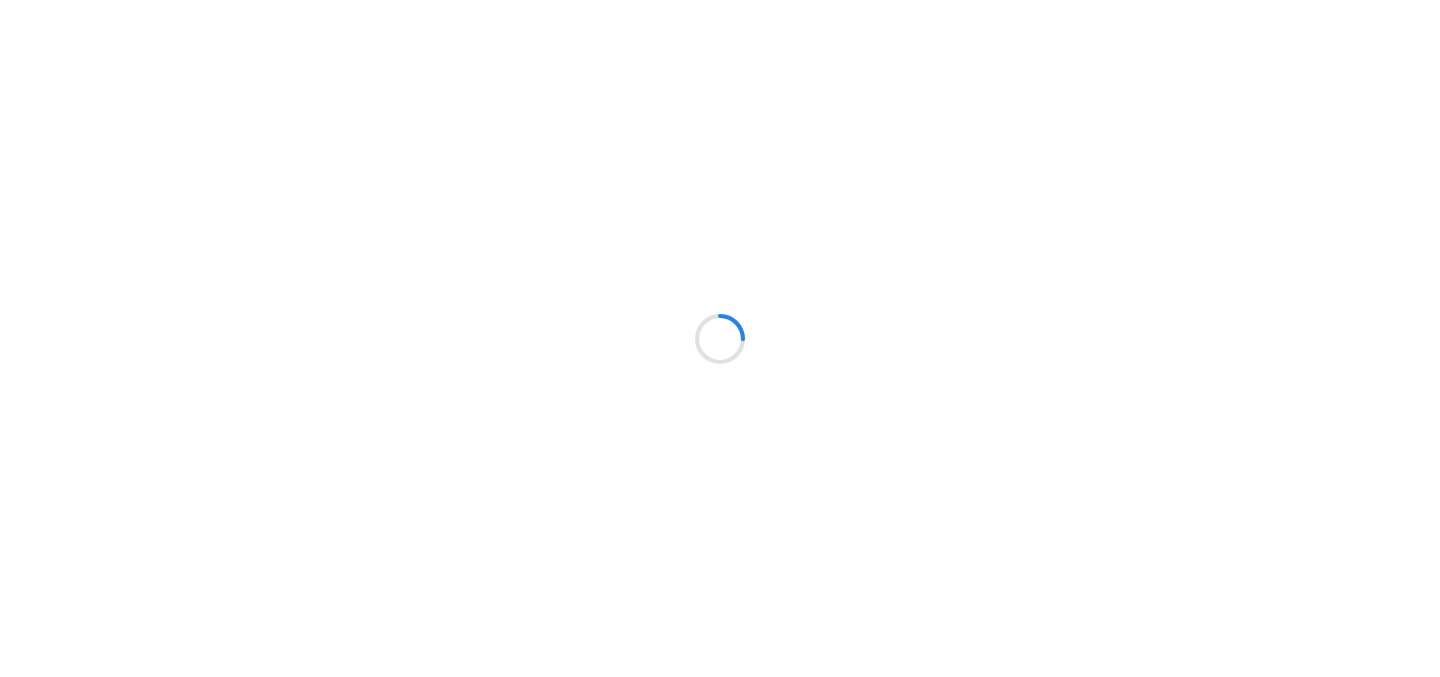 scroll, scrollTop: 0, scrollLeft: 0, axis: both 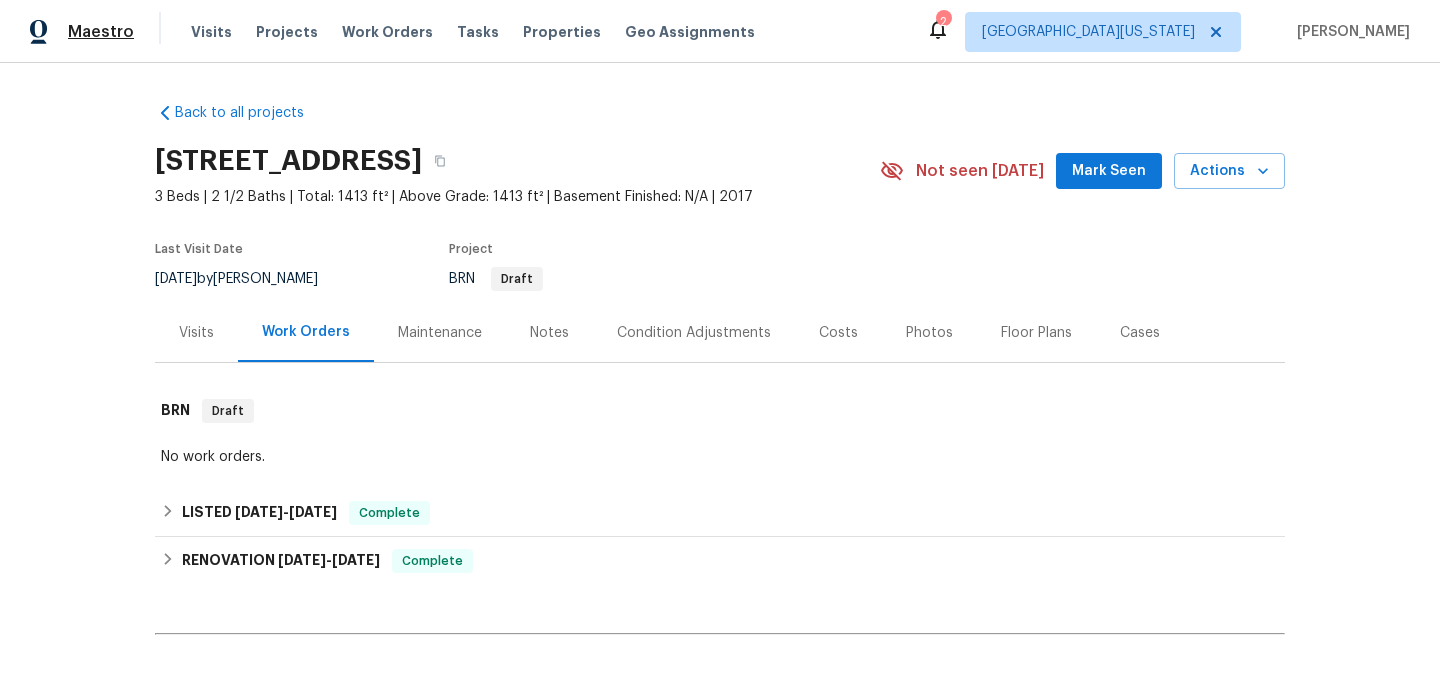 click on "Maestro" at bounding box center [101, 32] 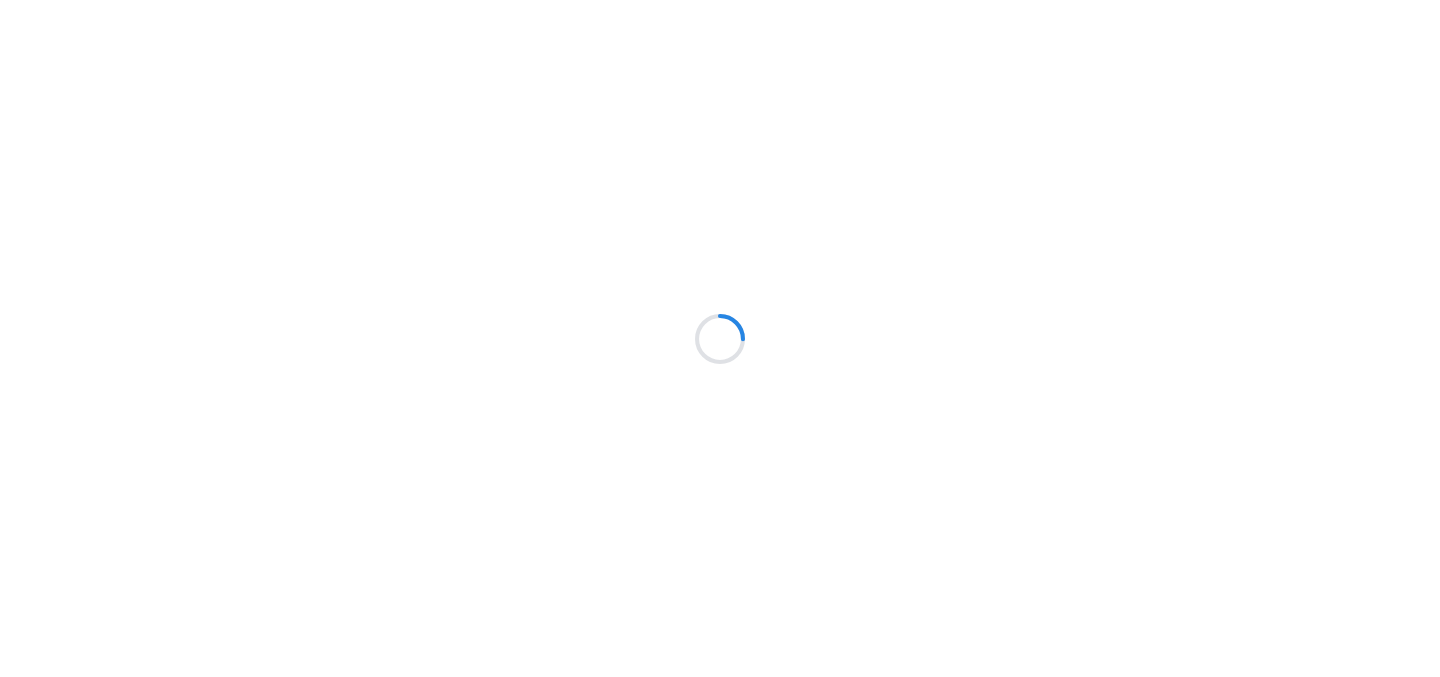 scroll, scrollTop: 0, scrollLeft: 0, axis: both 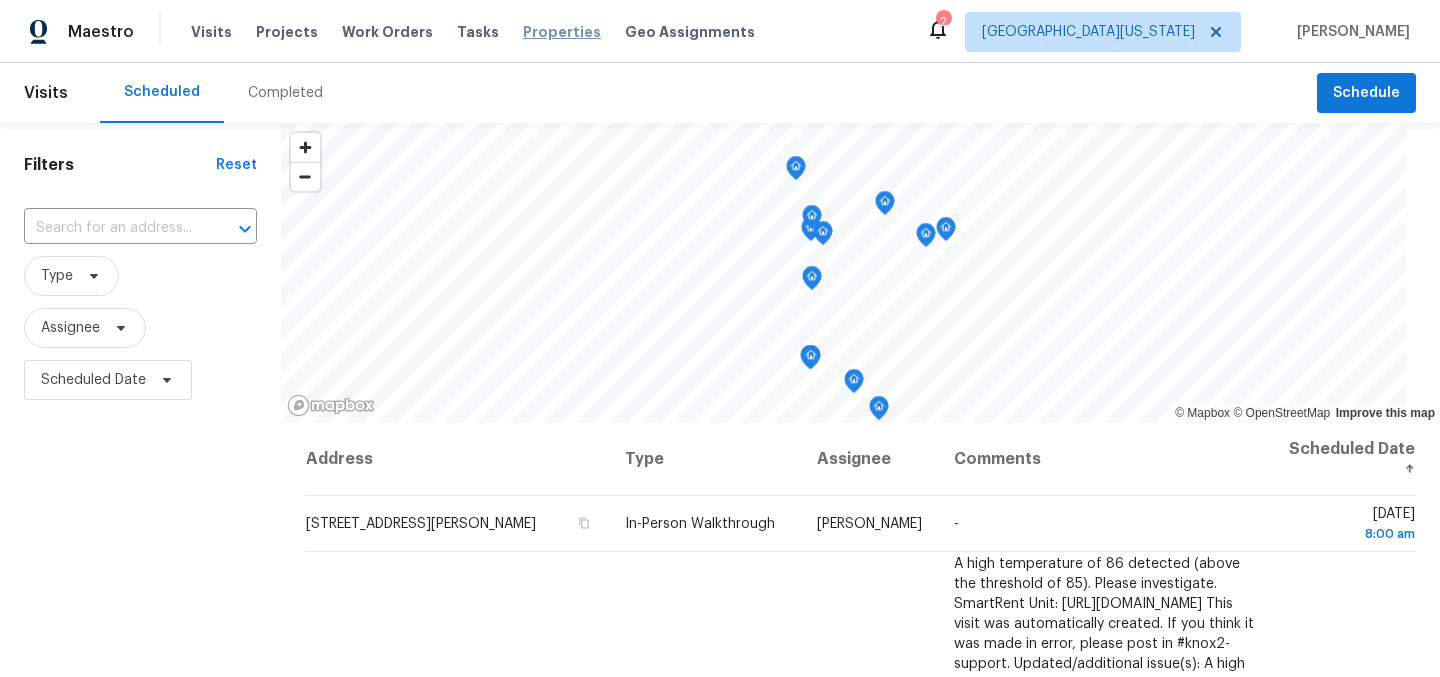 click on "Properties" at bounding box center (562, 32) 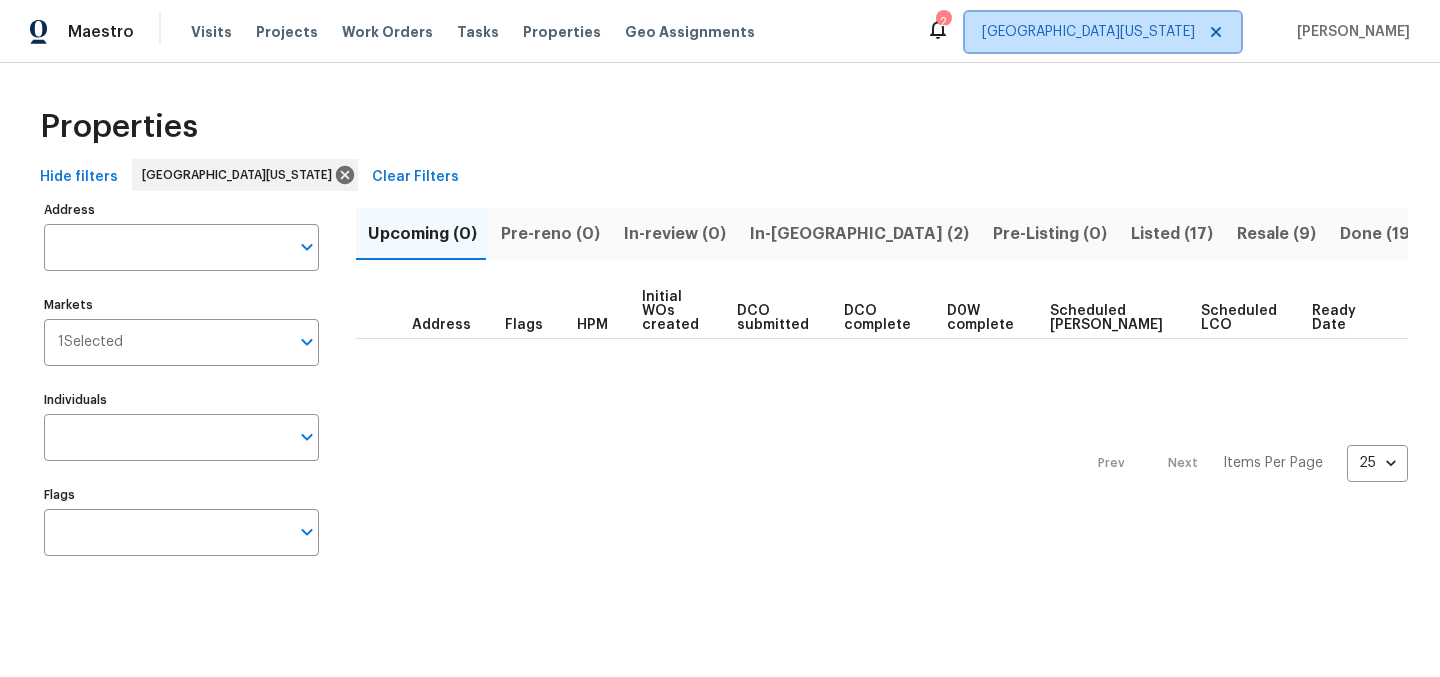 click on "Northern Colorado" at bounding box center (1088, 32) 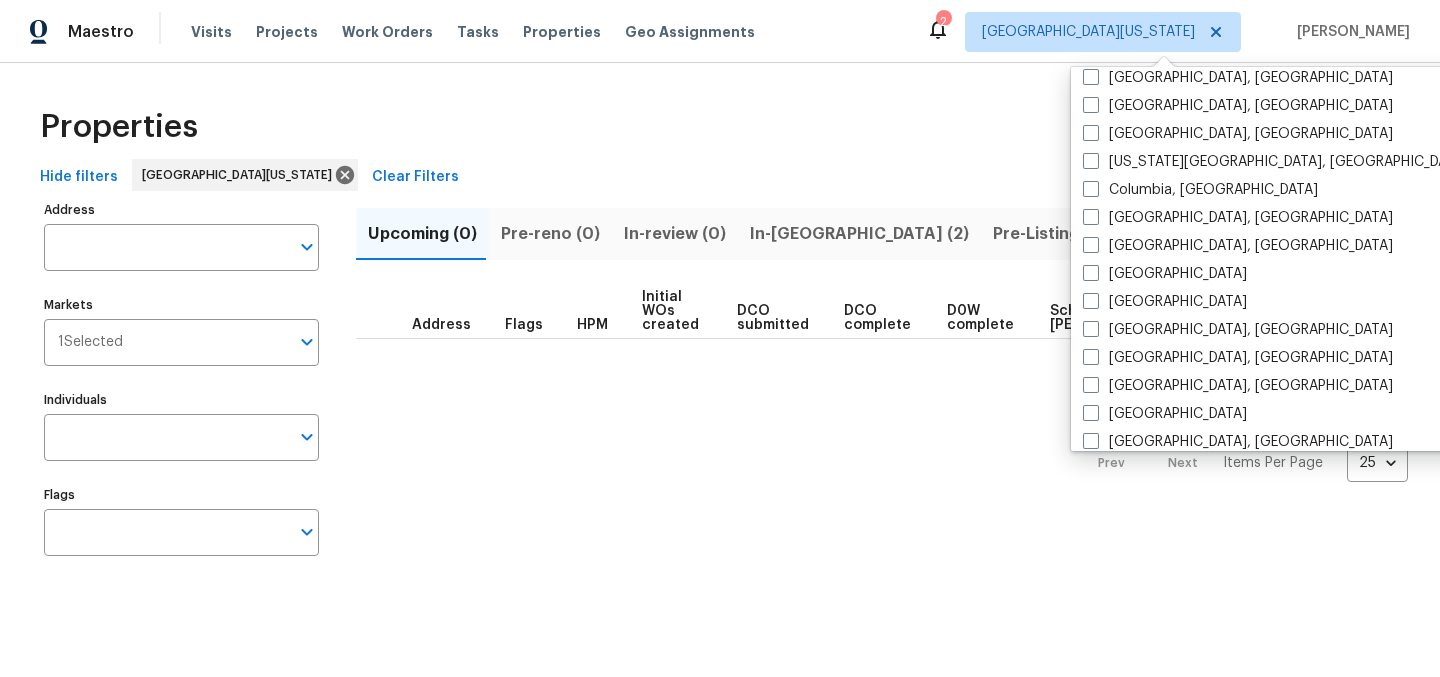 scroll, scrollTop: 330, scrollLeft: 0, axis: vertical 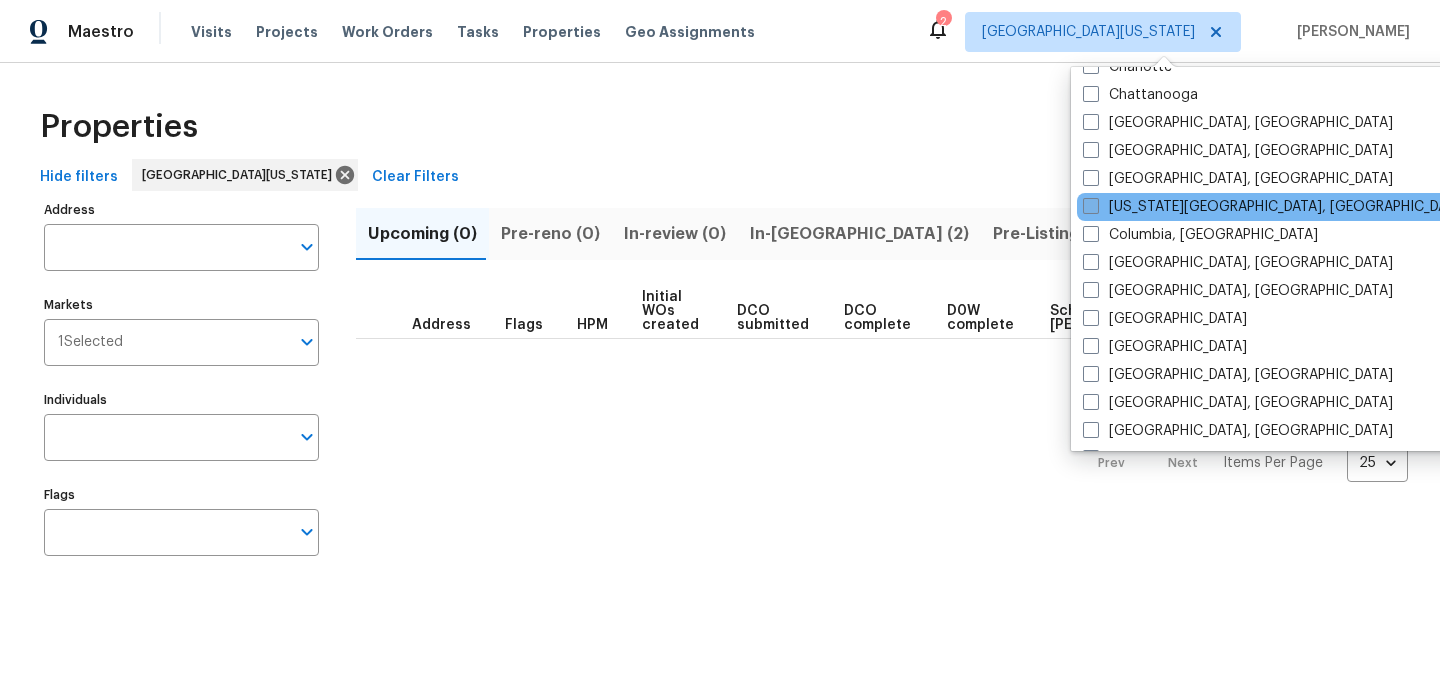 click on "Colorado Springs, CO" at bounding box center (1275, 207) 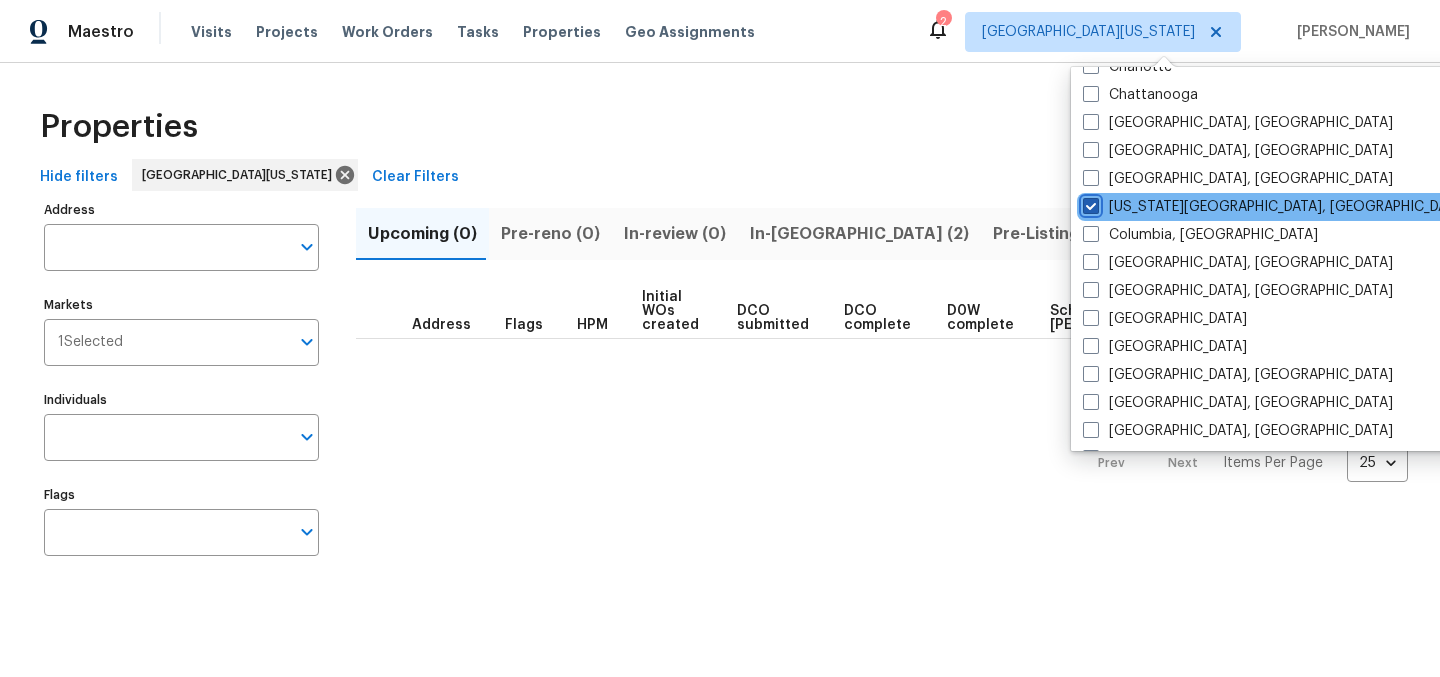 checkbox on "true" 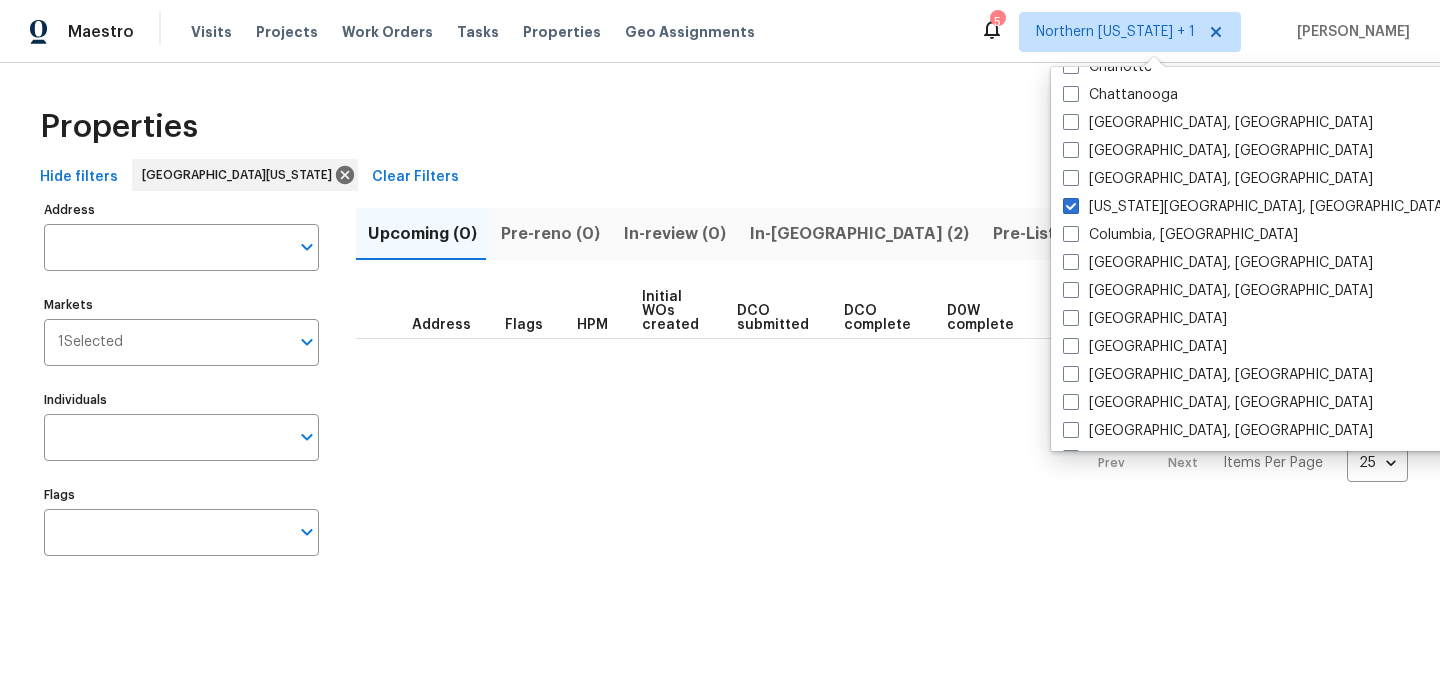 click on "Hide filters Northern Colorado Clear Filters" at bounding box center (720, 177) 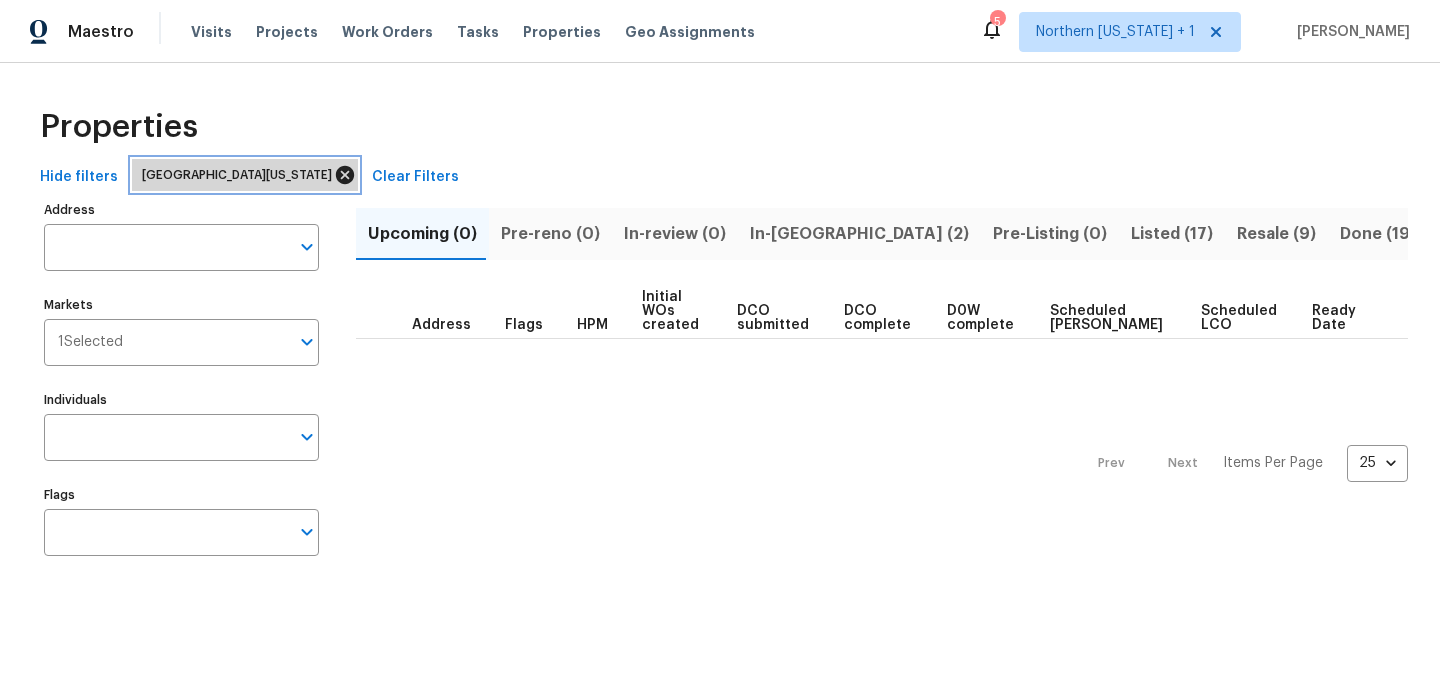 click 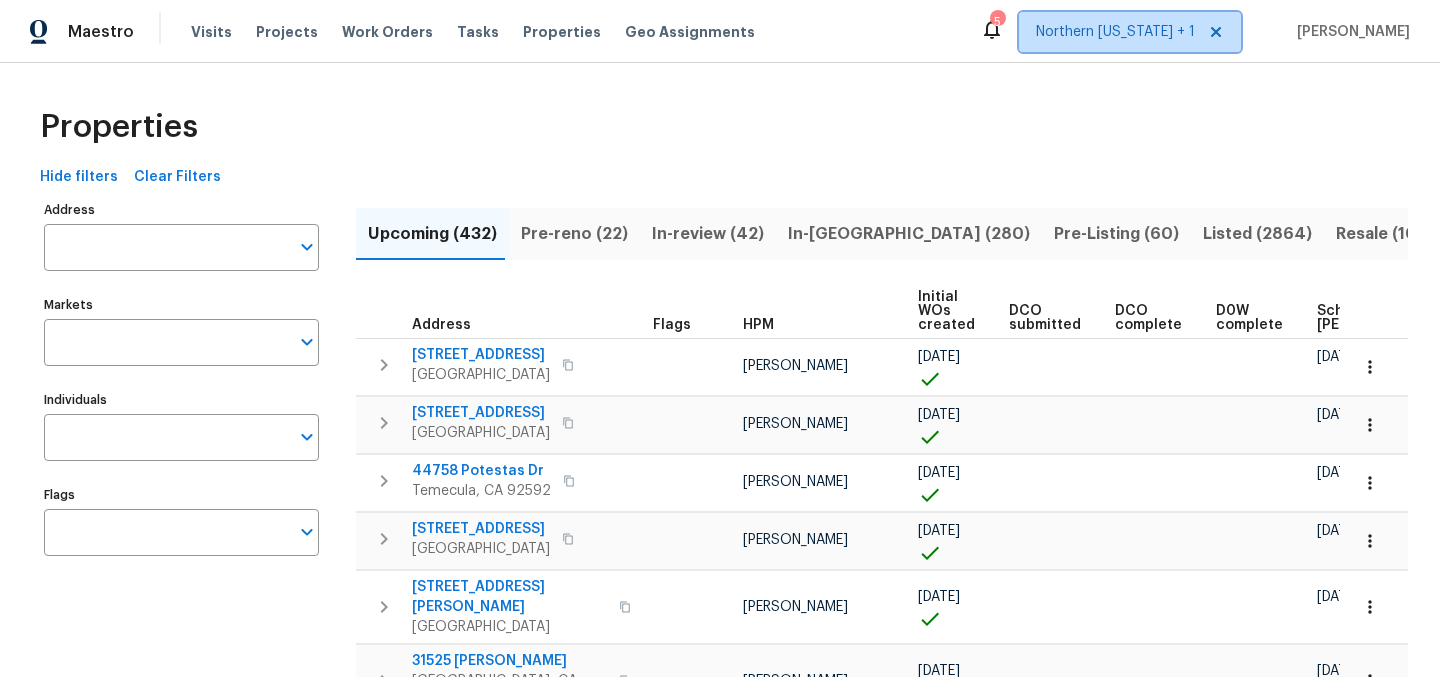 click on "Northern [US_STATE] + 1" at bounding box center [1115, 32] 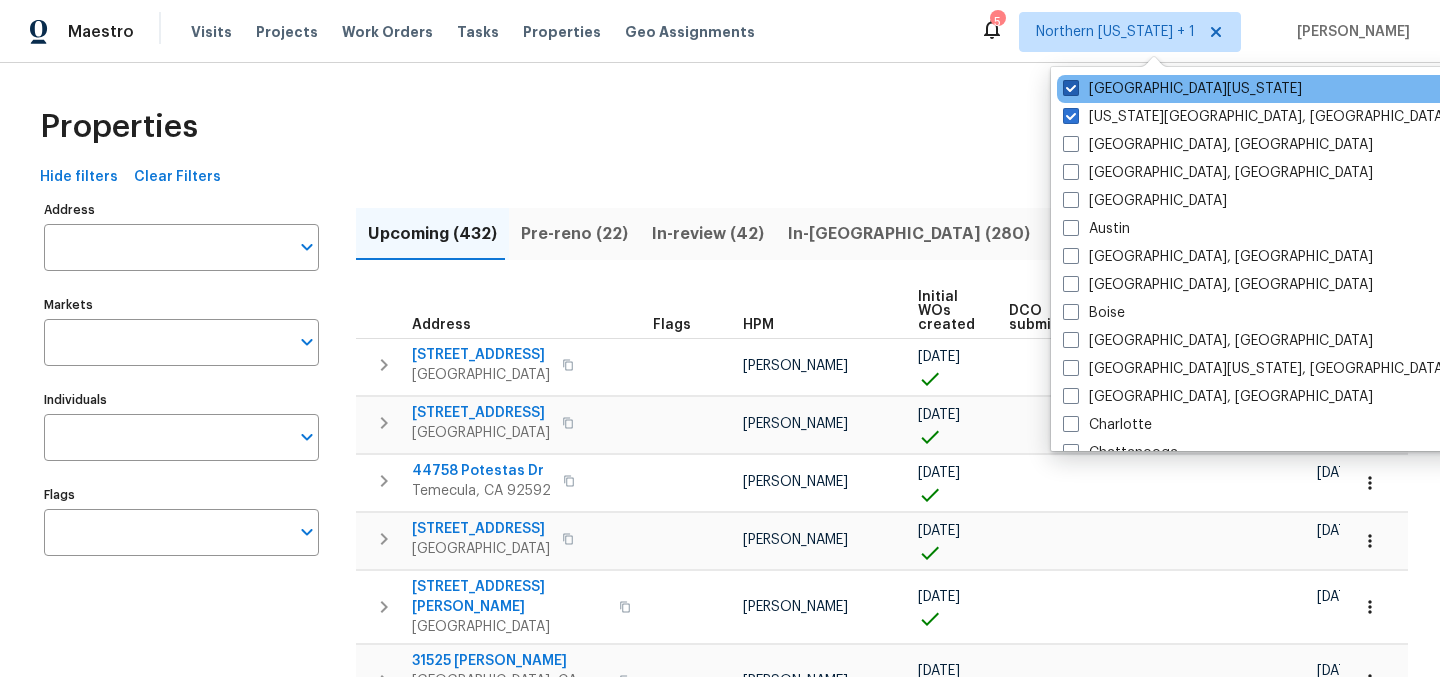 click on "Northern Colorado" at bounding box center [1182, 89] 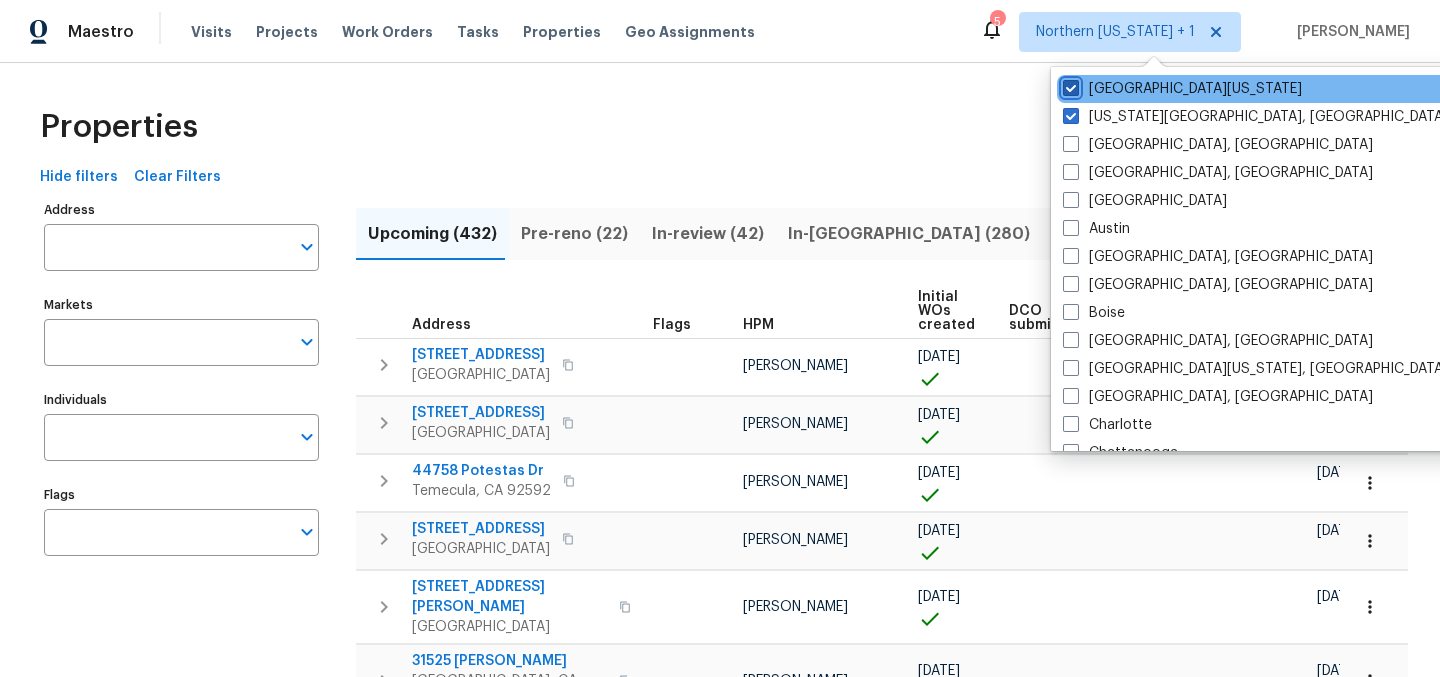 click on "Northern Colorado" at bounding box center (1069, 85) 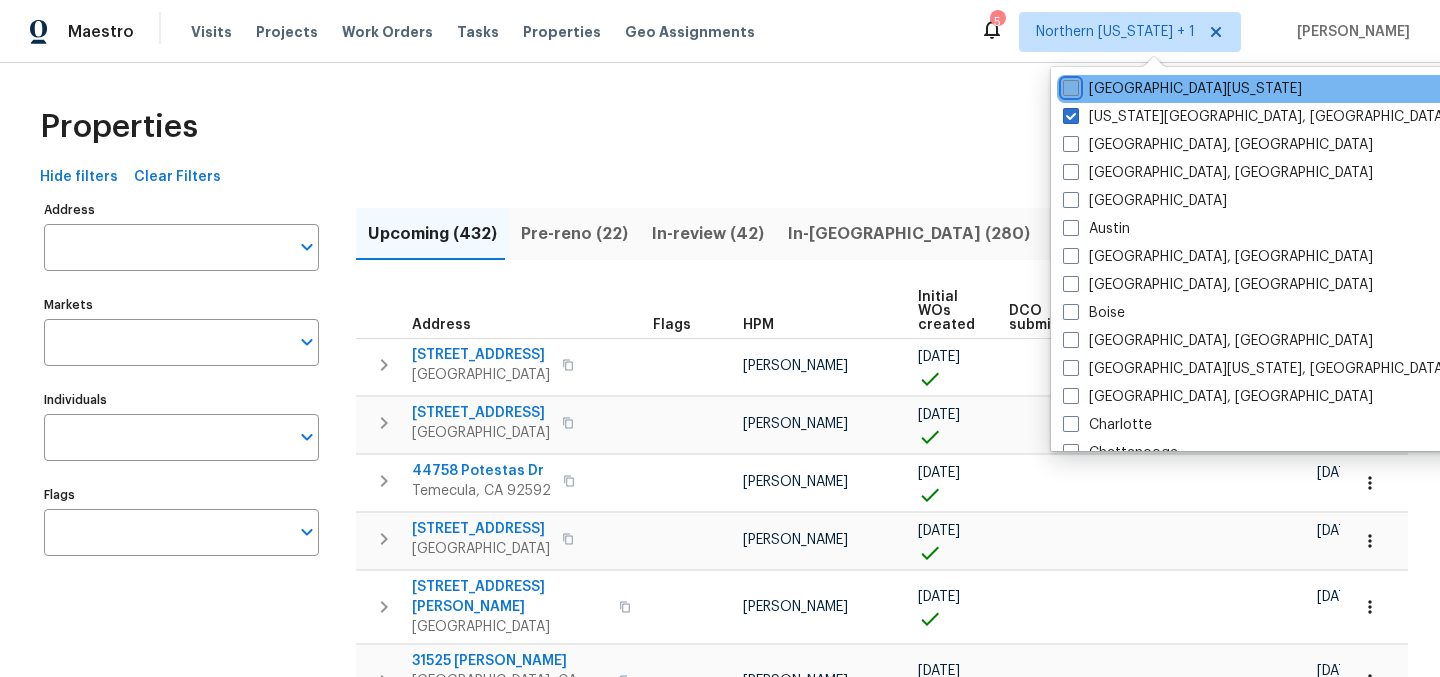 checkbox on "false" 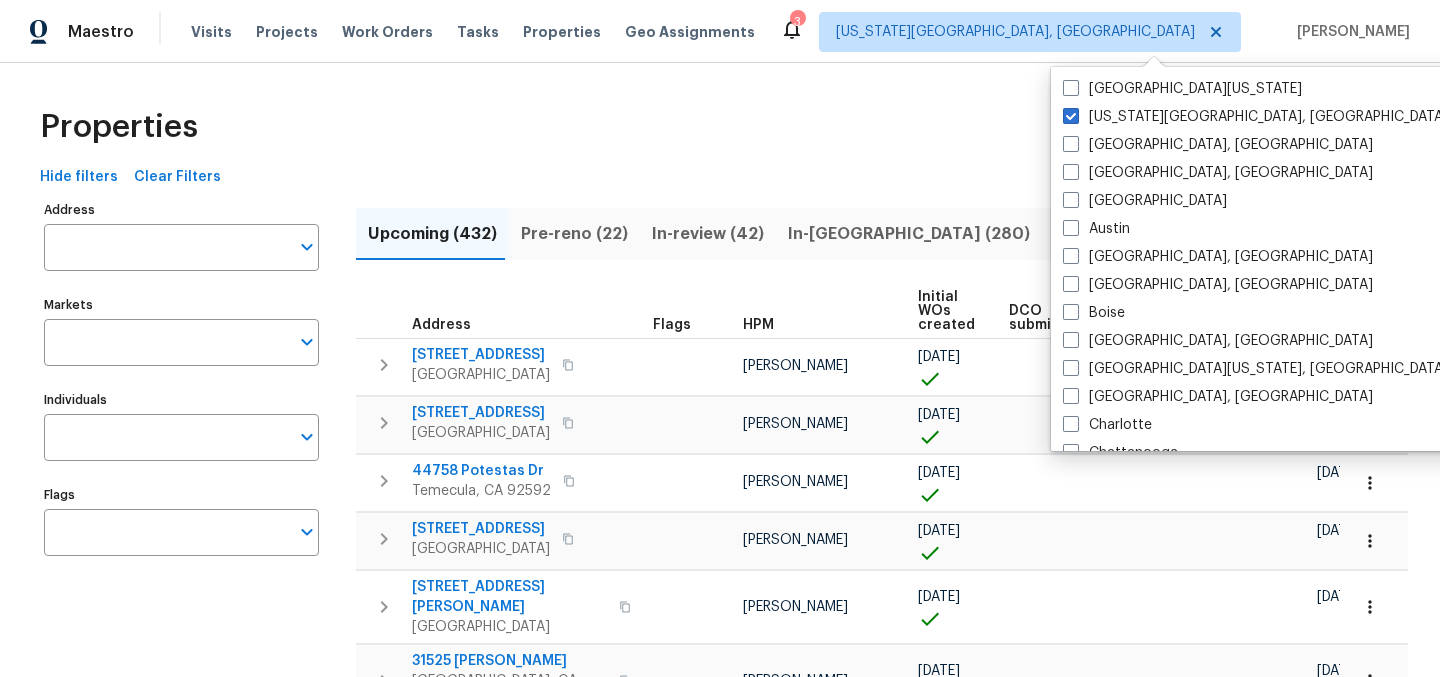 click on "Upcoming (432)" at bounding box center [432, 234] 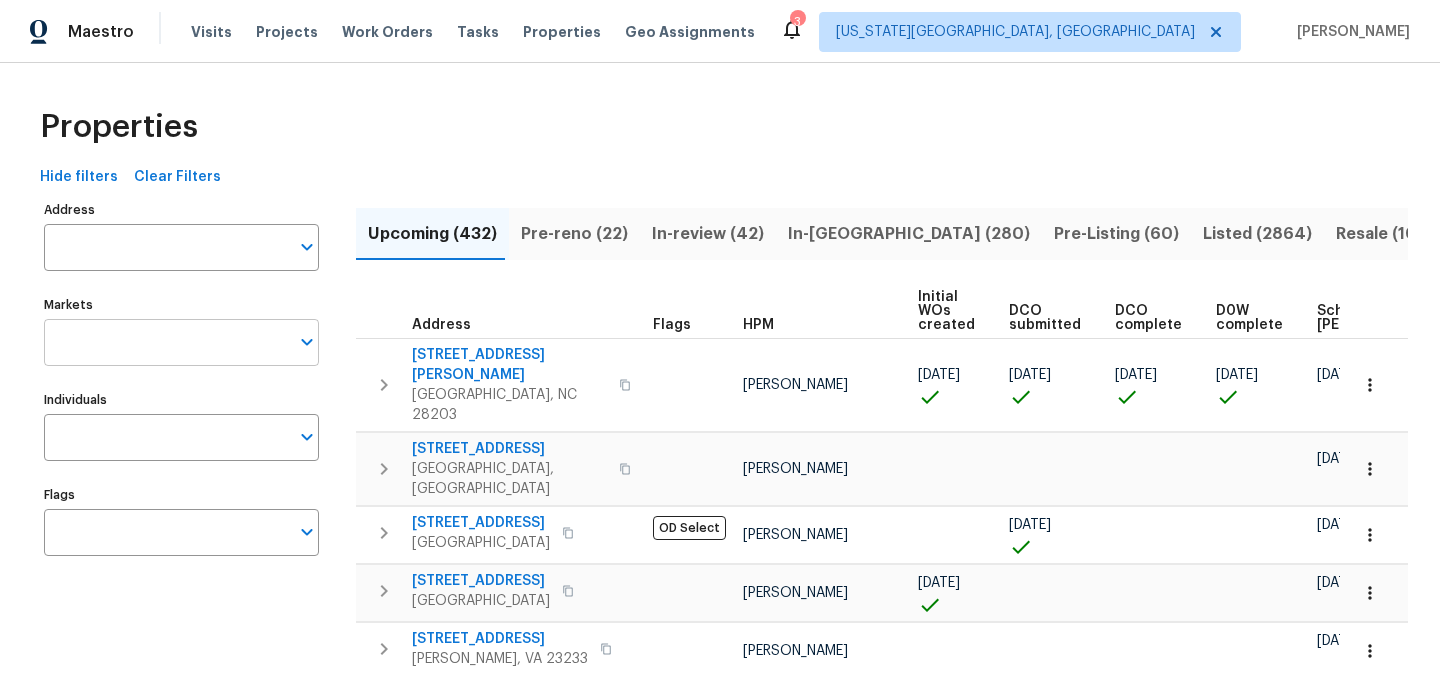 click on "Markets" at bounding box center (166, 342) 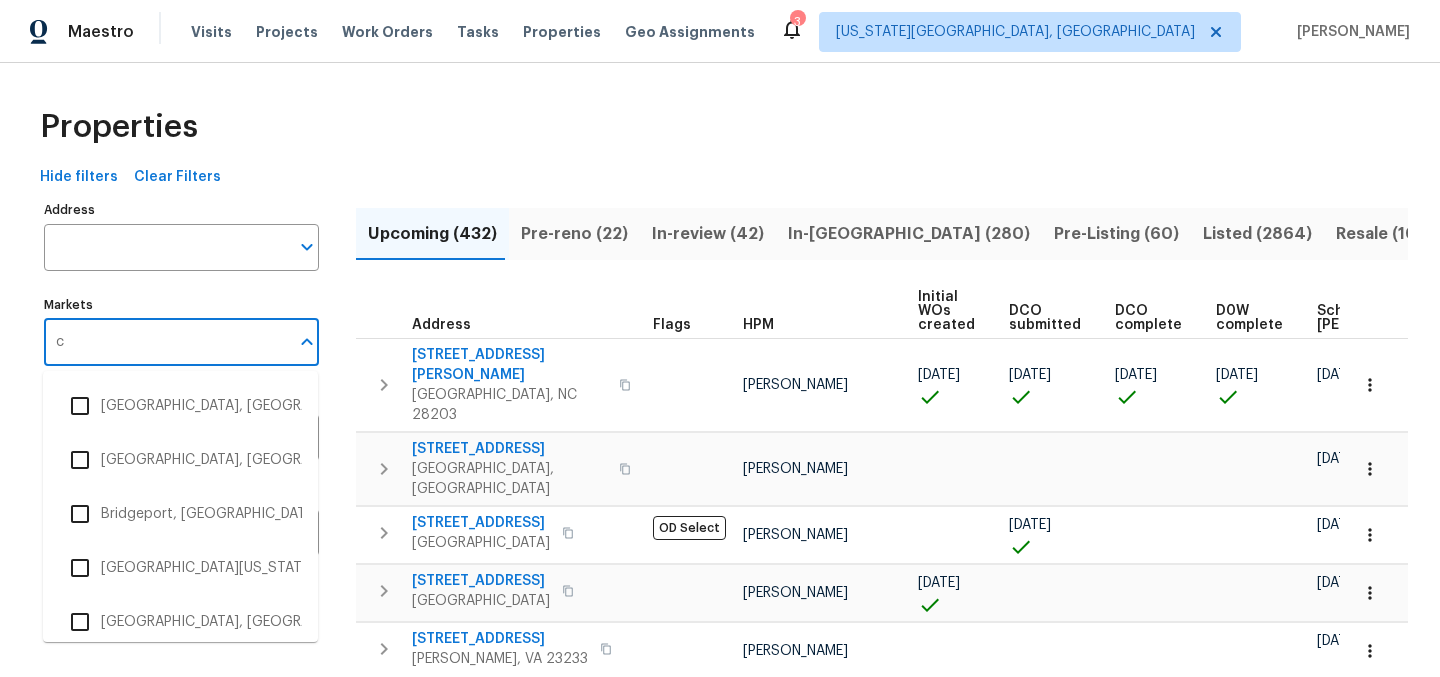 type on "co" 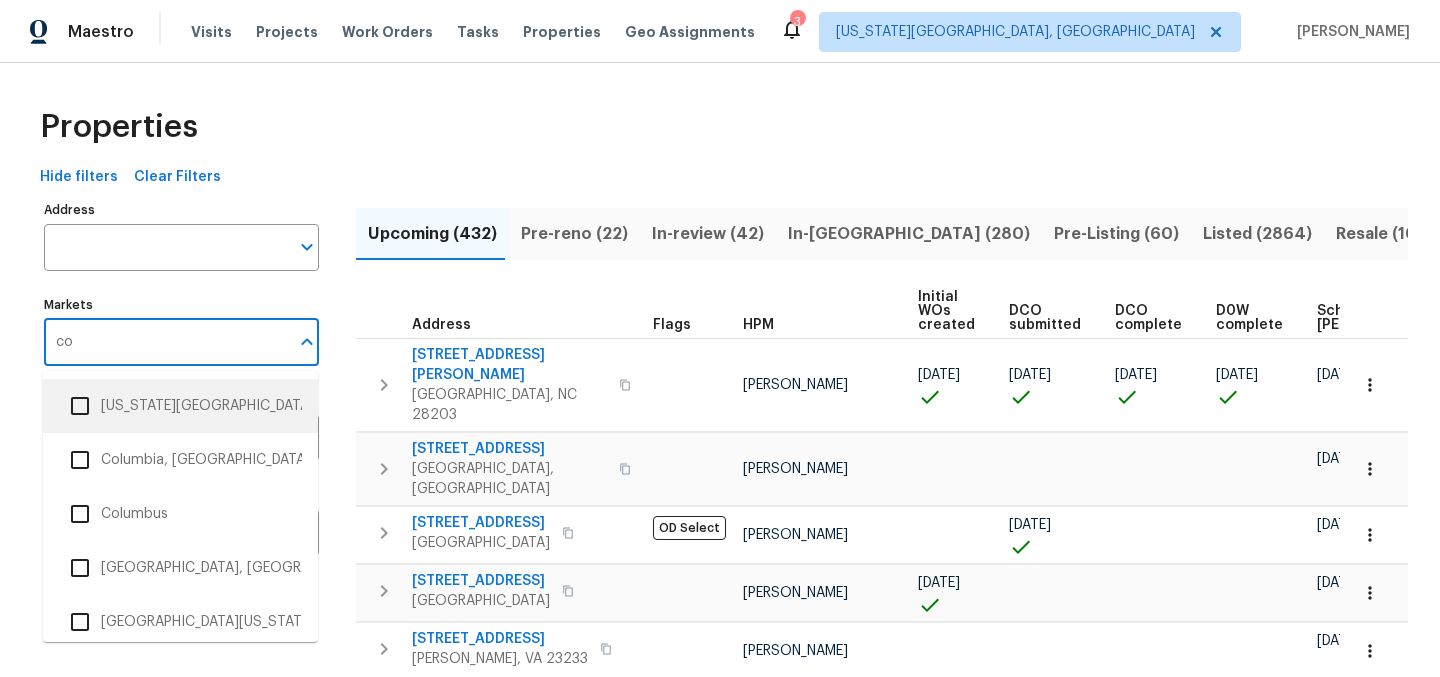 click at bounding box center [80, 406] 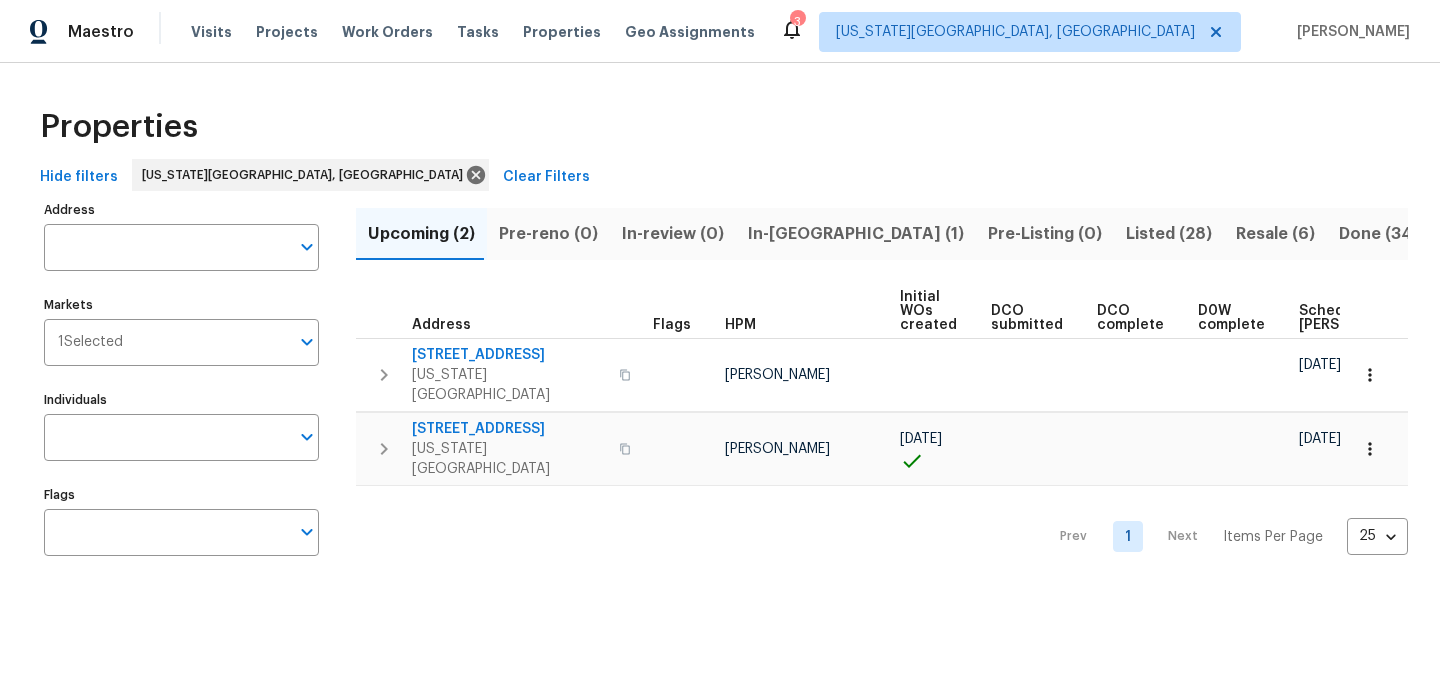 click on "Properties" at bounding box center (720, 127) 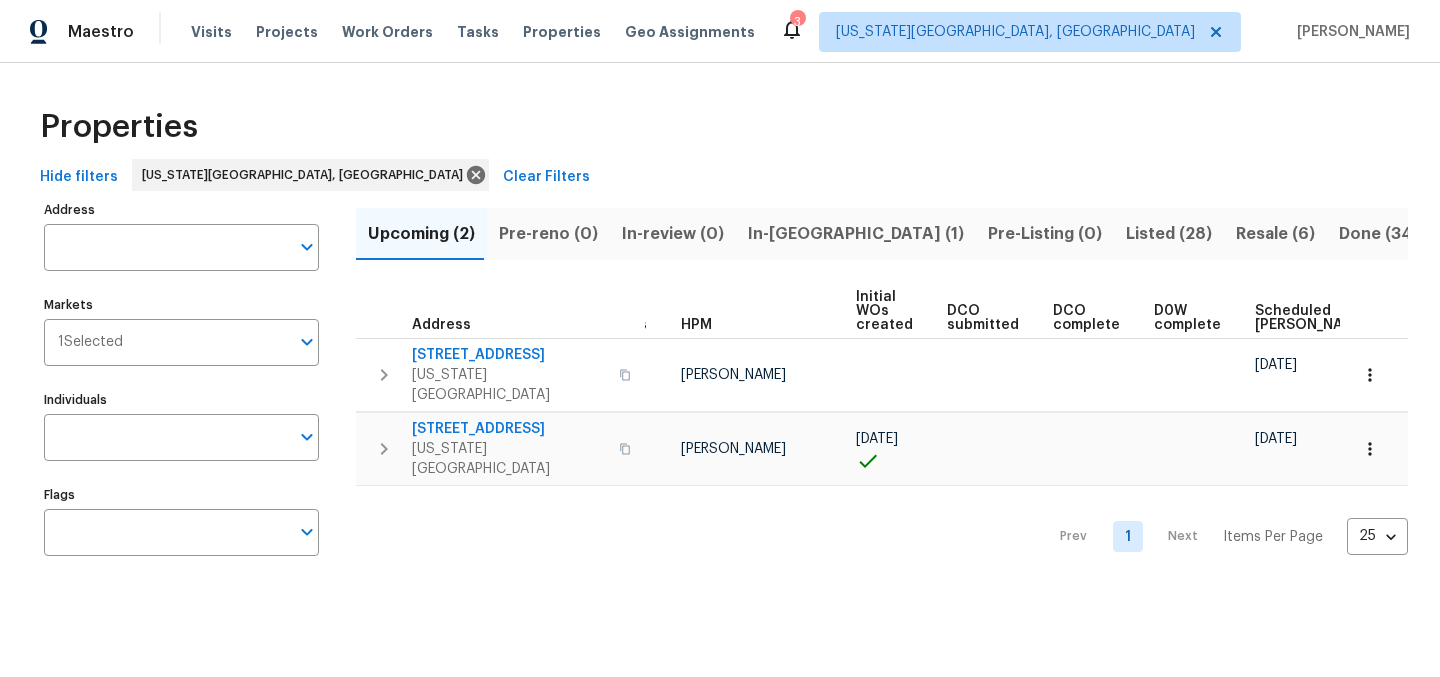 scroll, scrollTop: 0, scrollLeft: 0, axis: both 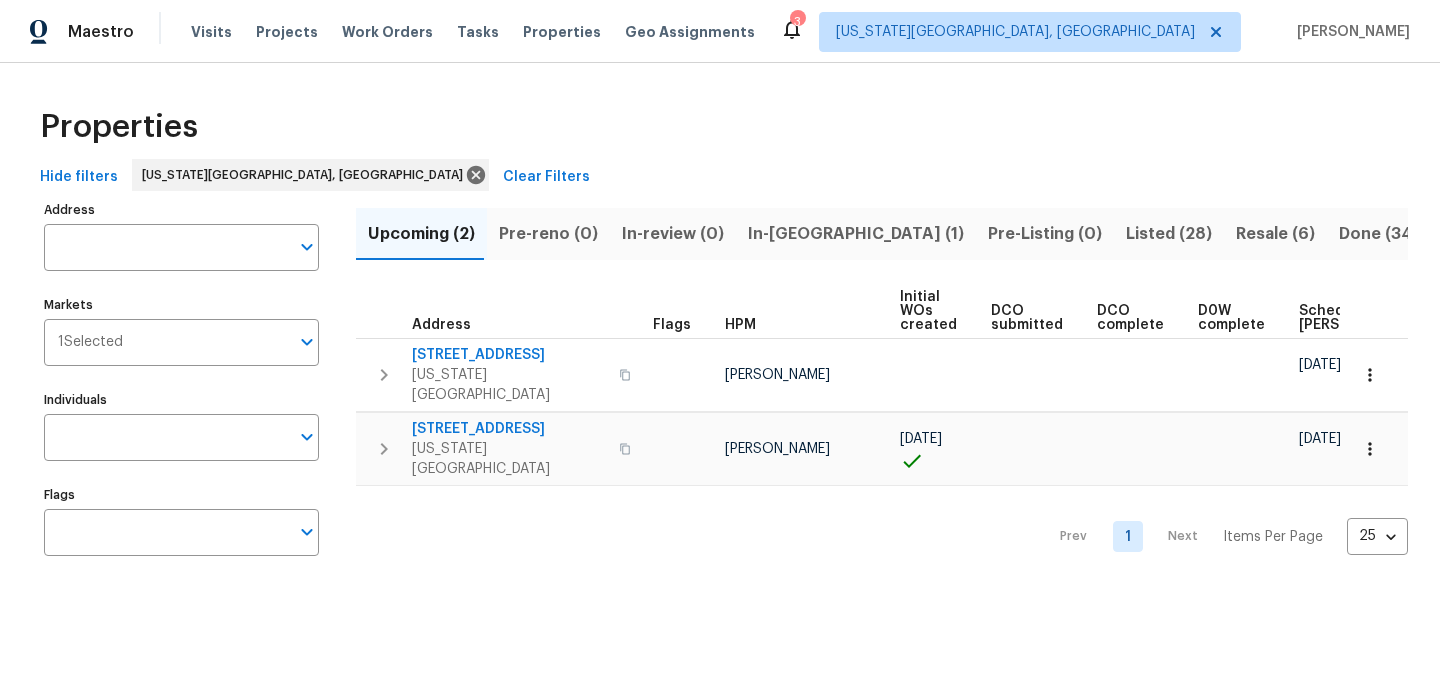click on "Properties" at bounding box center (720, 127) 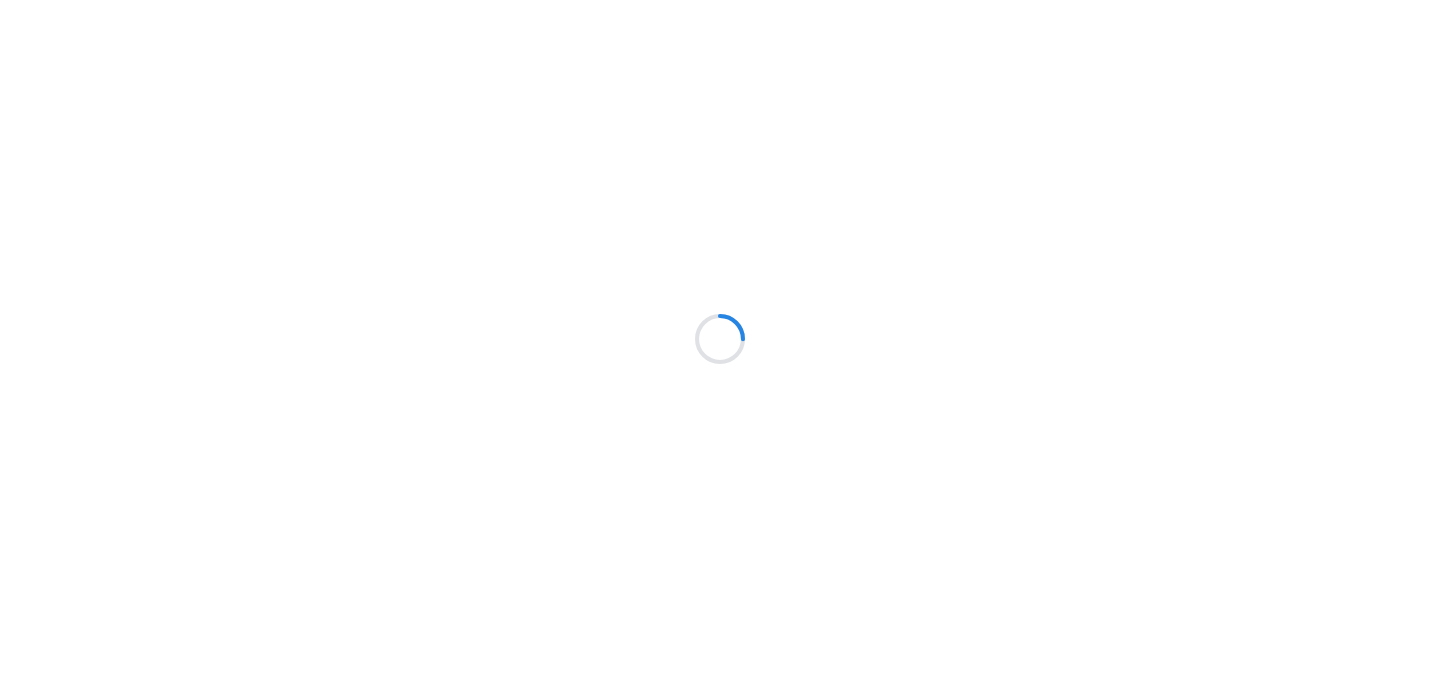 scroll, scrollTop: 0, scrollLeft: 0, axis: both 